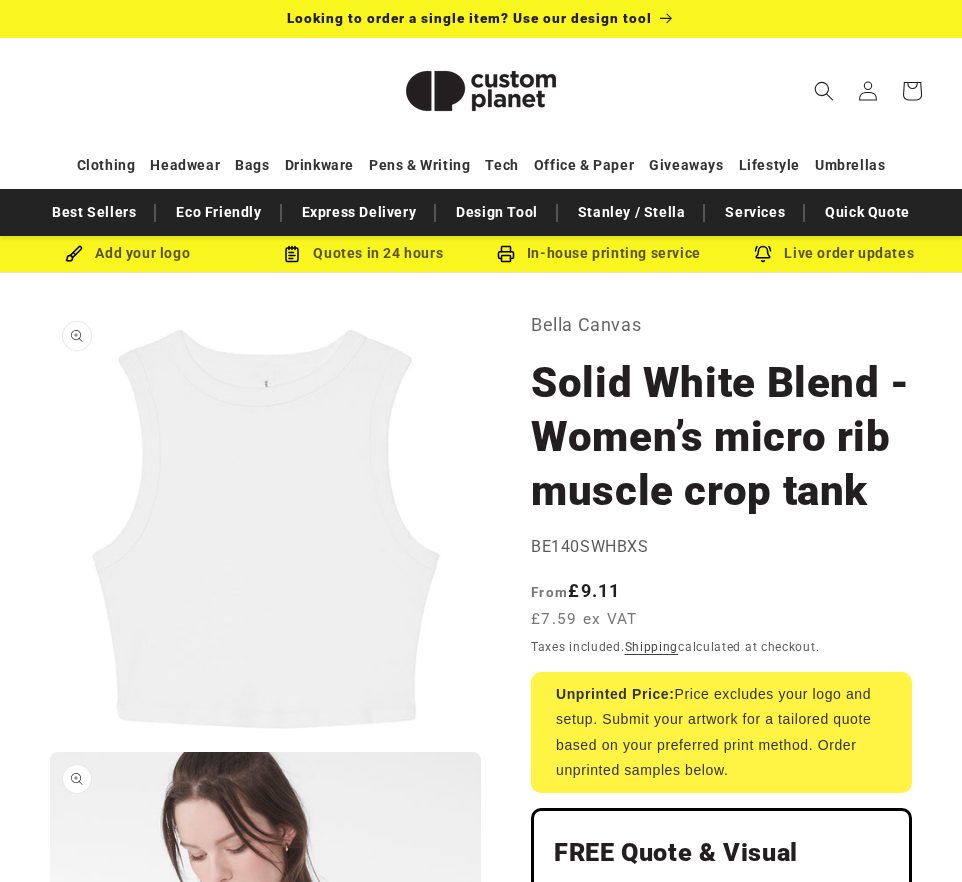 scroll, scrollTop: 0, scrollLeft: 0, axis: both 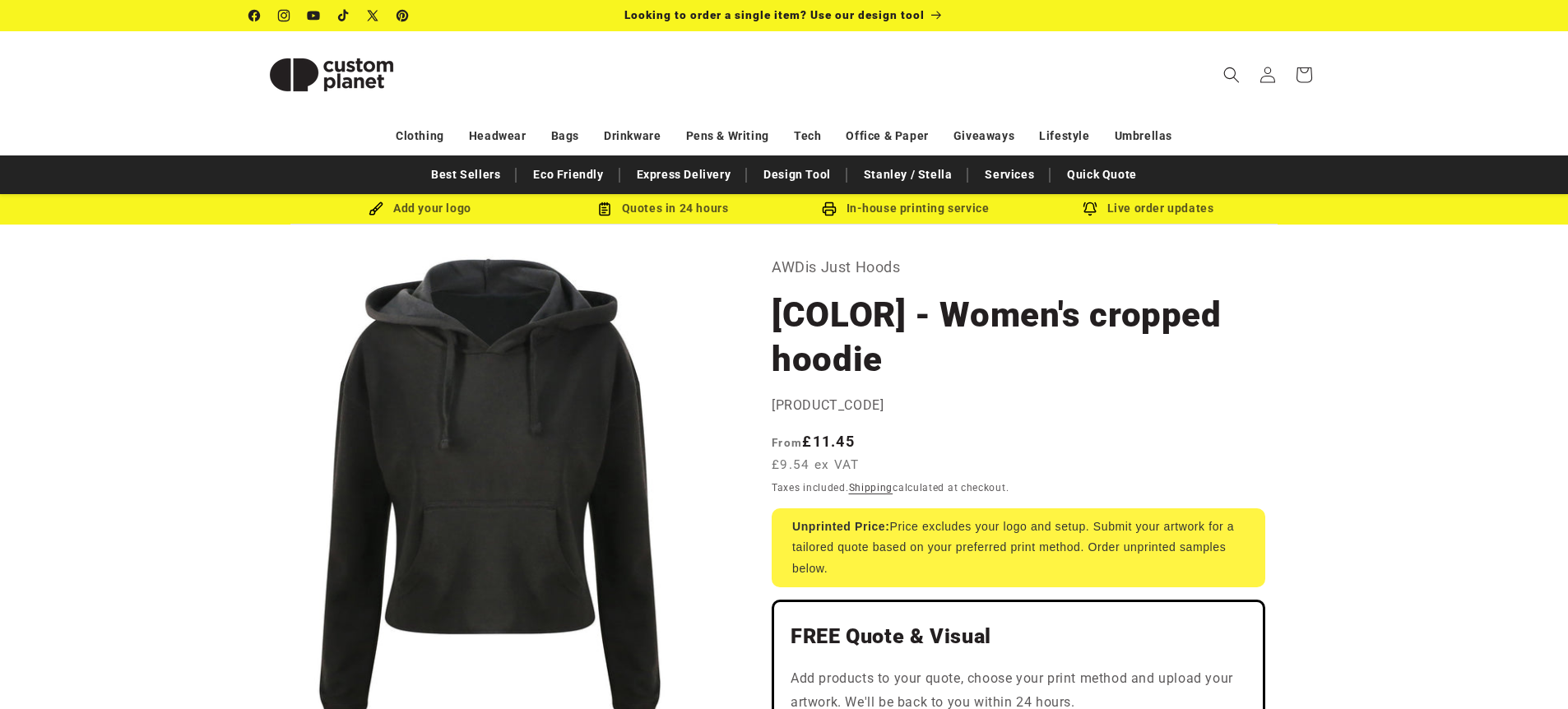 click 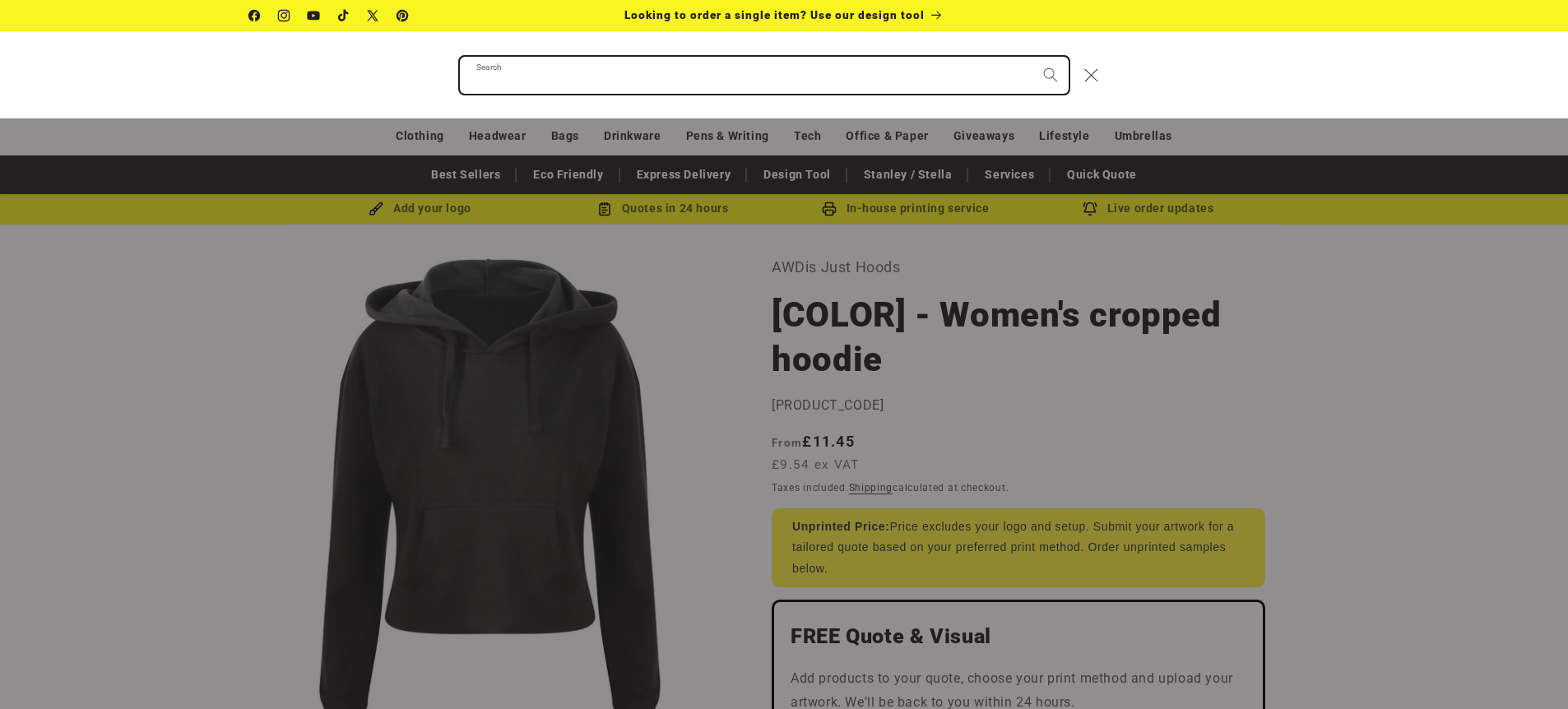 click on "Search" at bounding box center [764, 75] 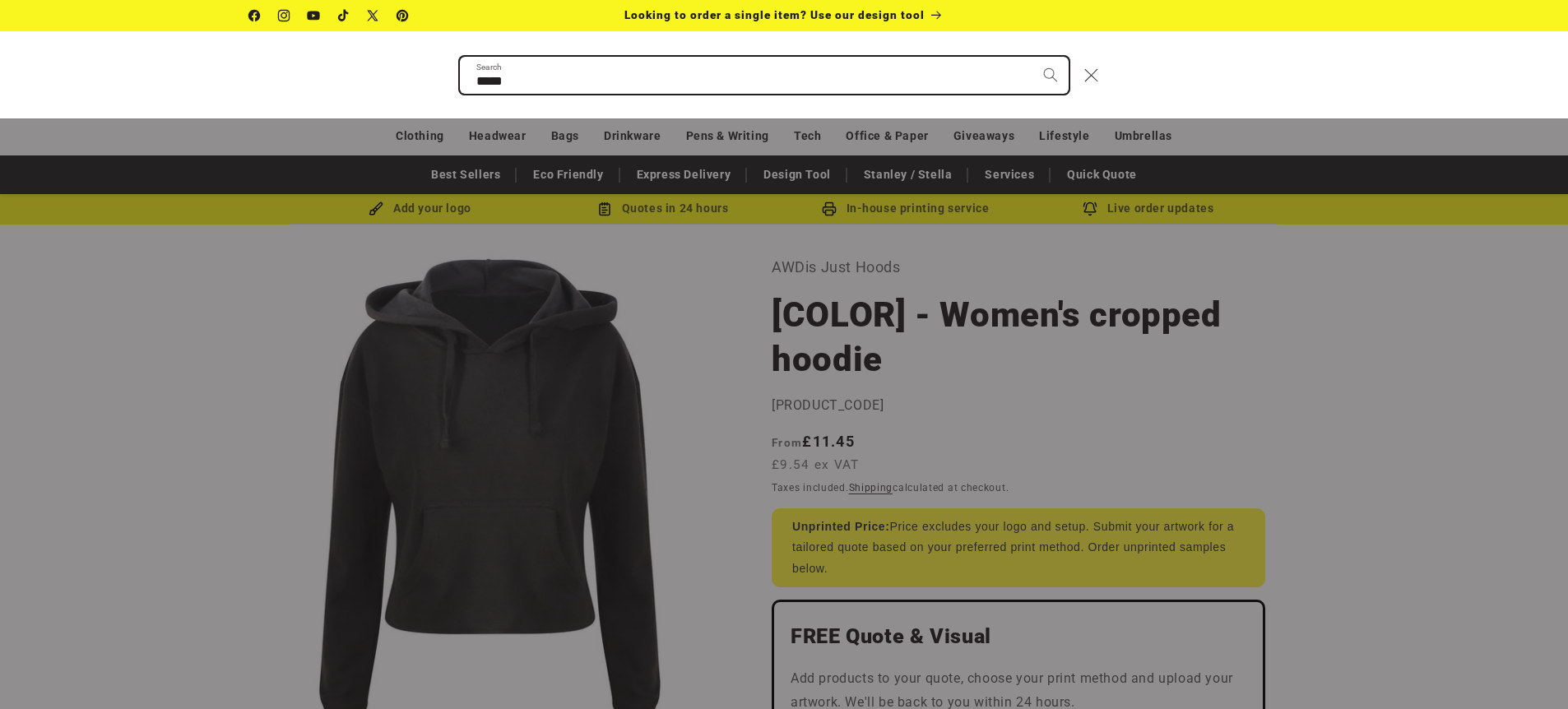 type on "*****" 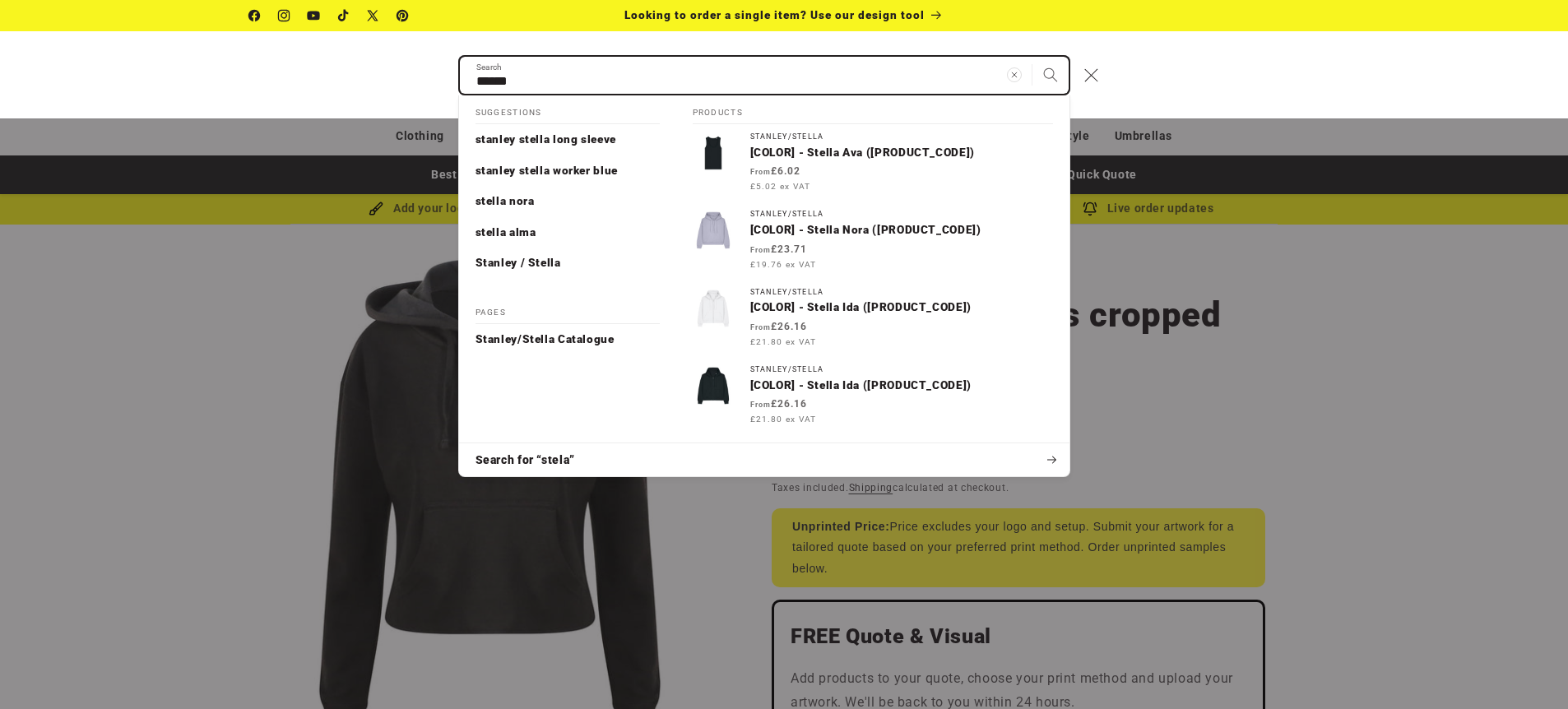 drag, startPoint x: 517, startPoint y: 75, endPoint x: 468, endPoint y: 75, distance: 49 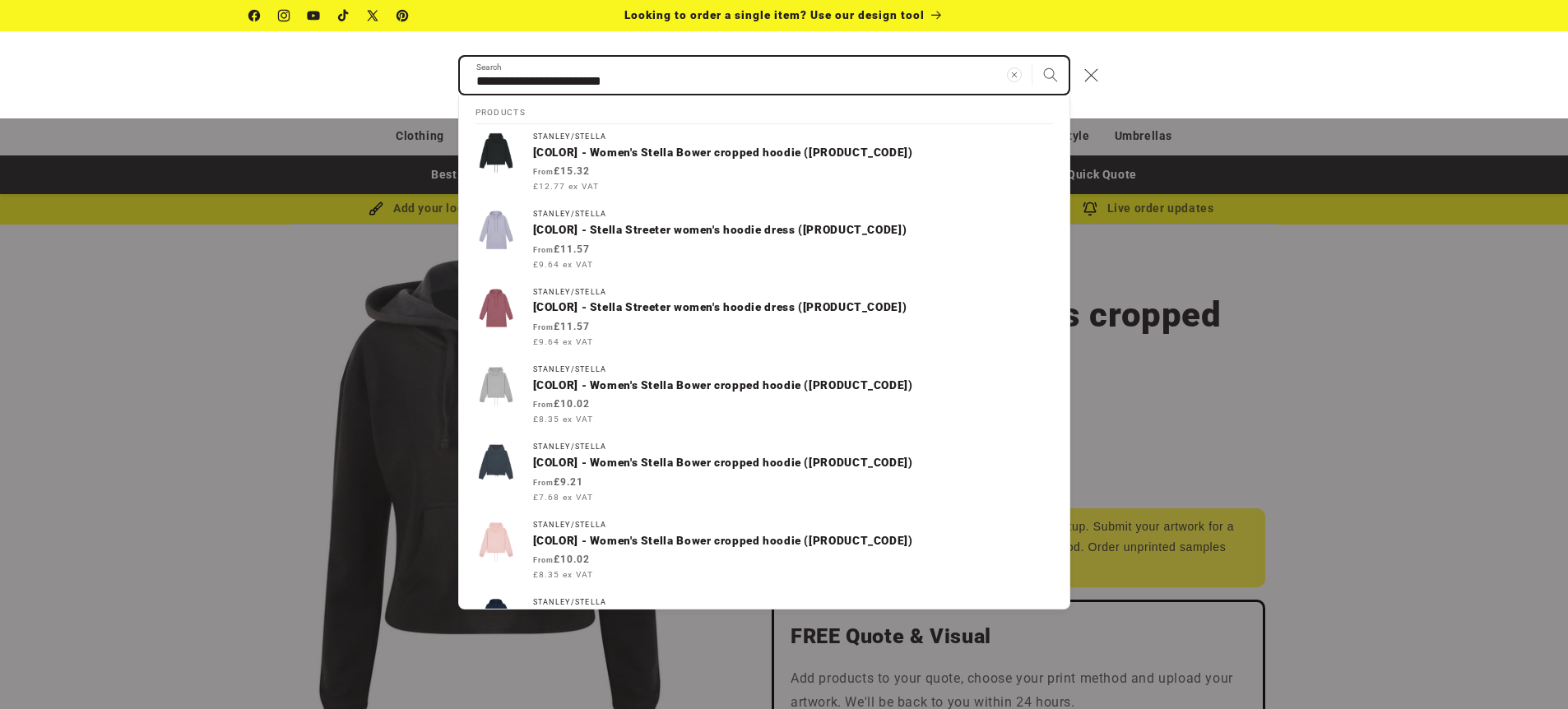 type on "**********" 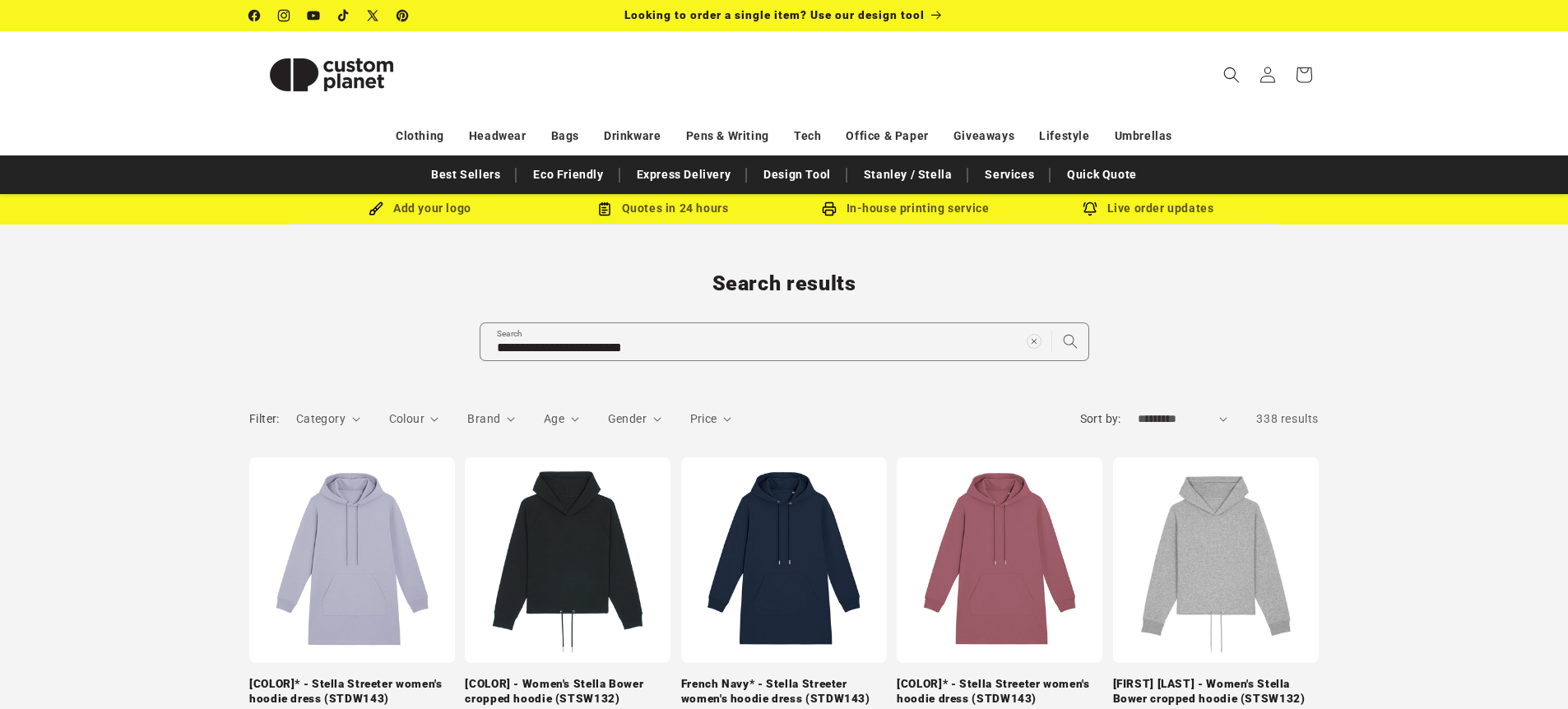 scroll, scrollTop: 0, scrollLeft: 0, axis: both 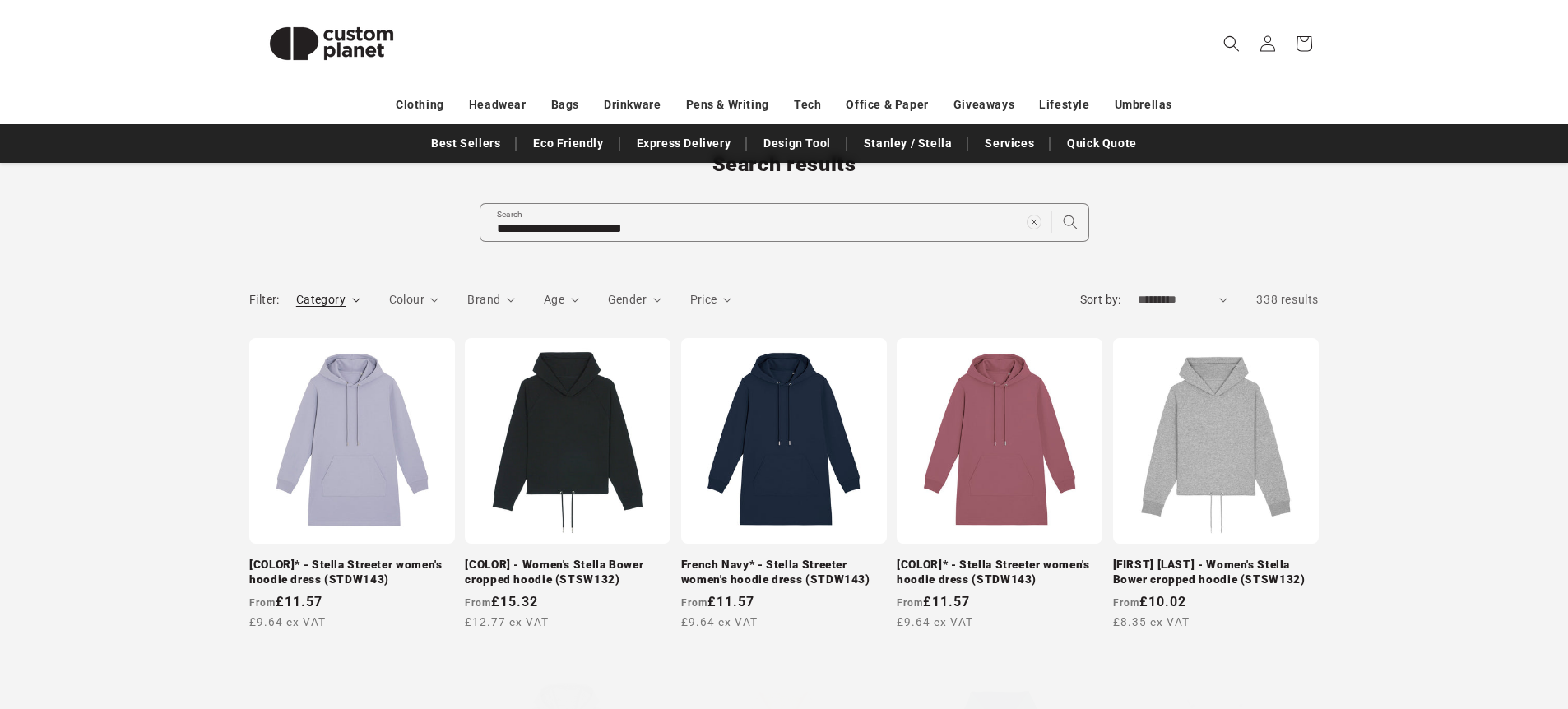 click on "Category" at bounding box center [328, 299] 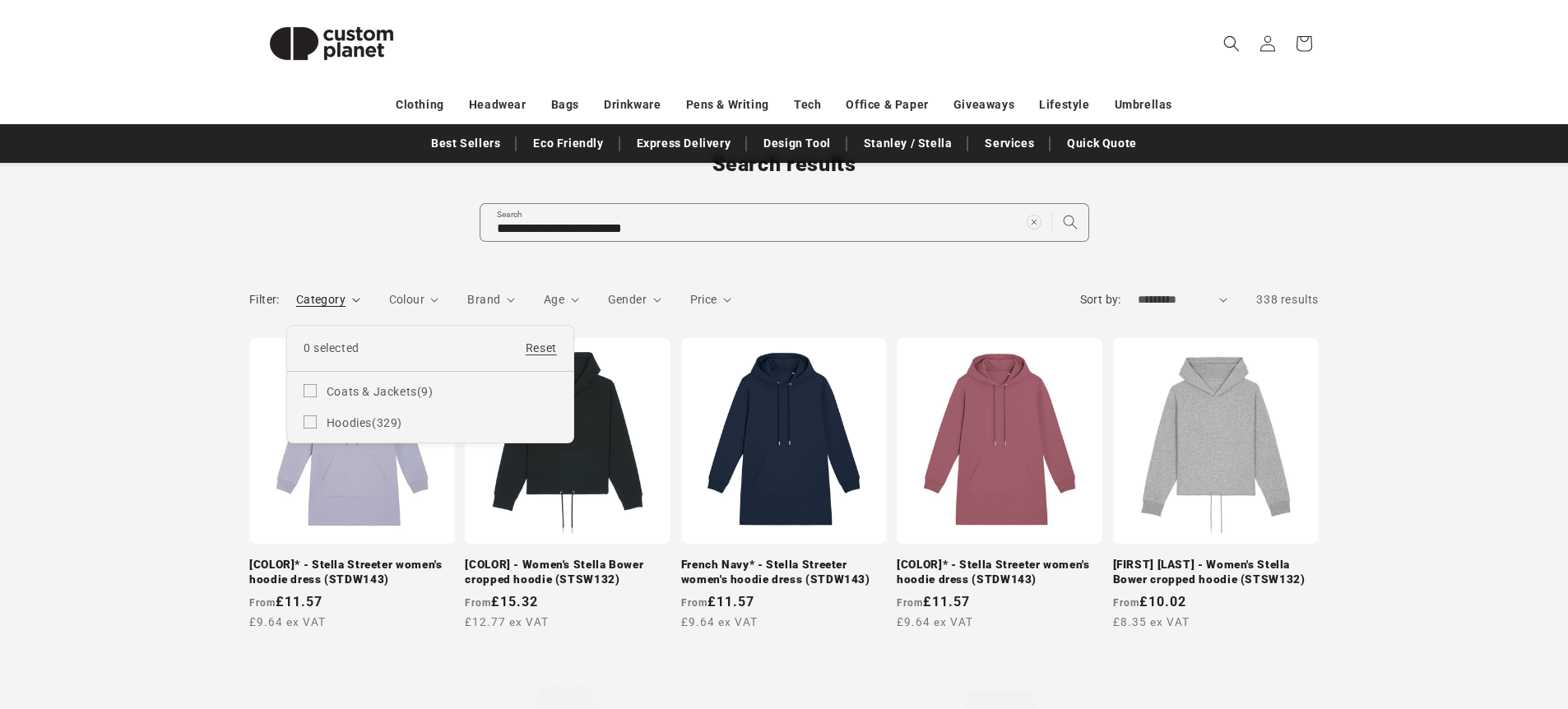 click on "Category" at bounding box center [328, 299] 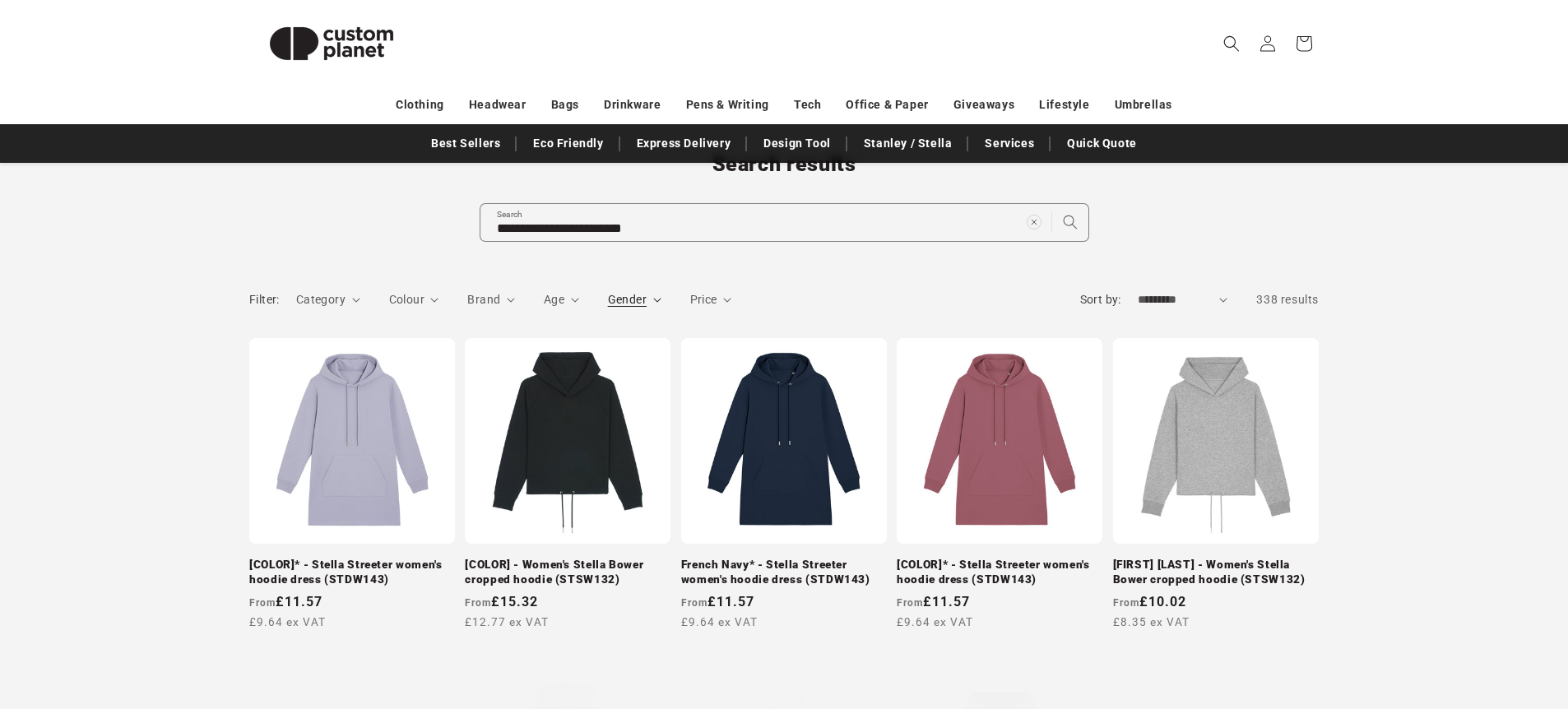 click on "Gender" at bounding box center [627, 299] 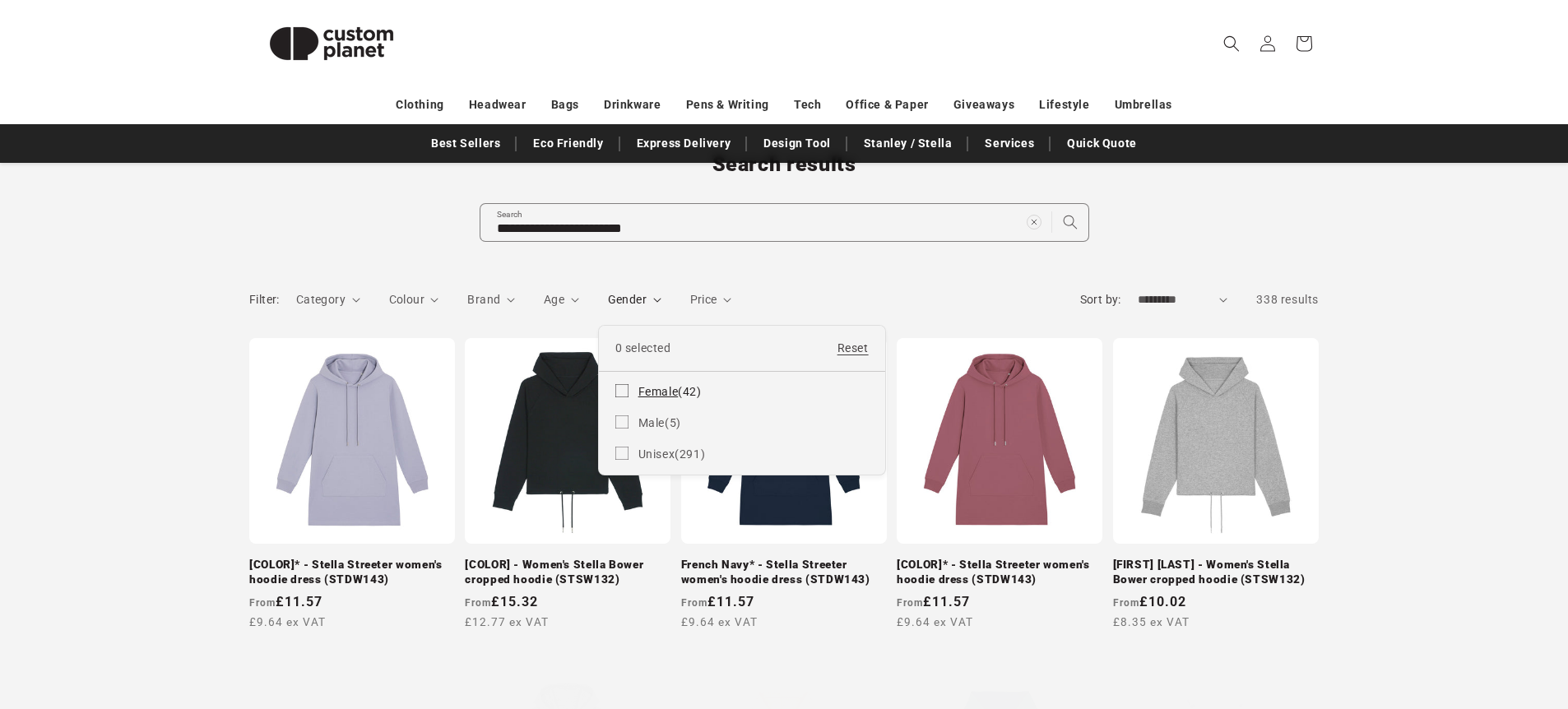 click 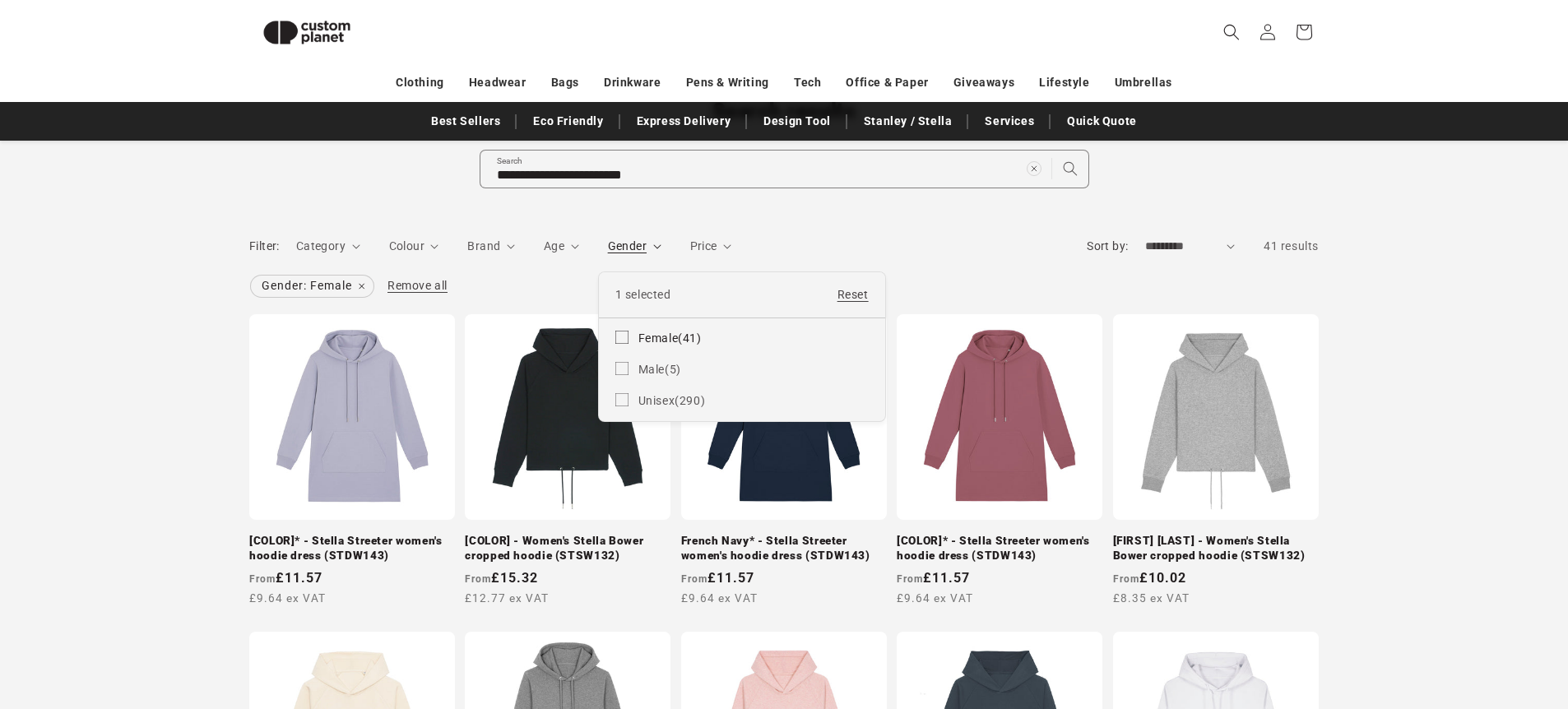 scroll, scrollTop: 133, scrollLeft: 0, axis: vertical 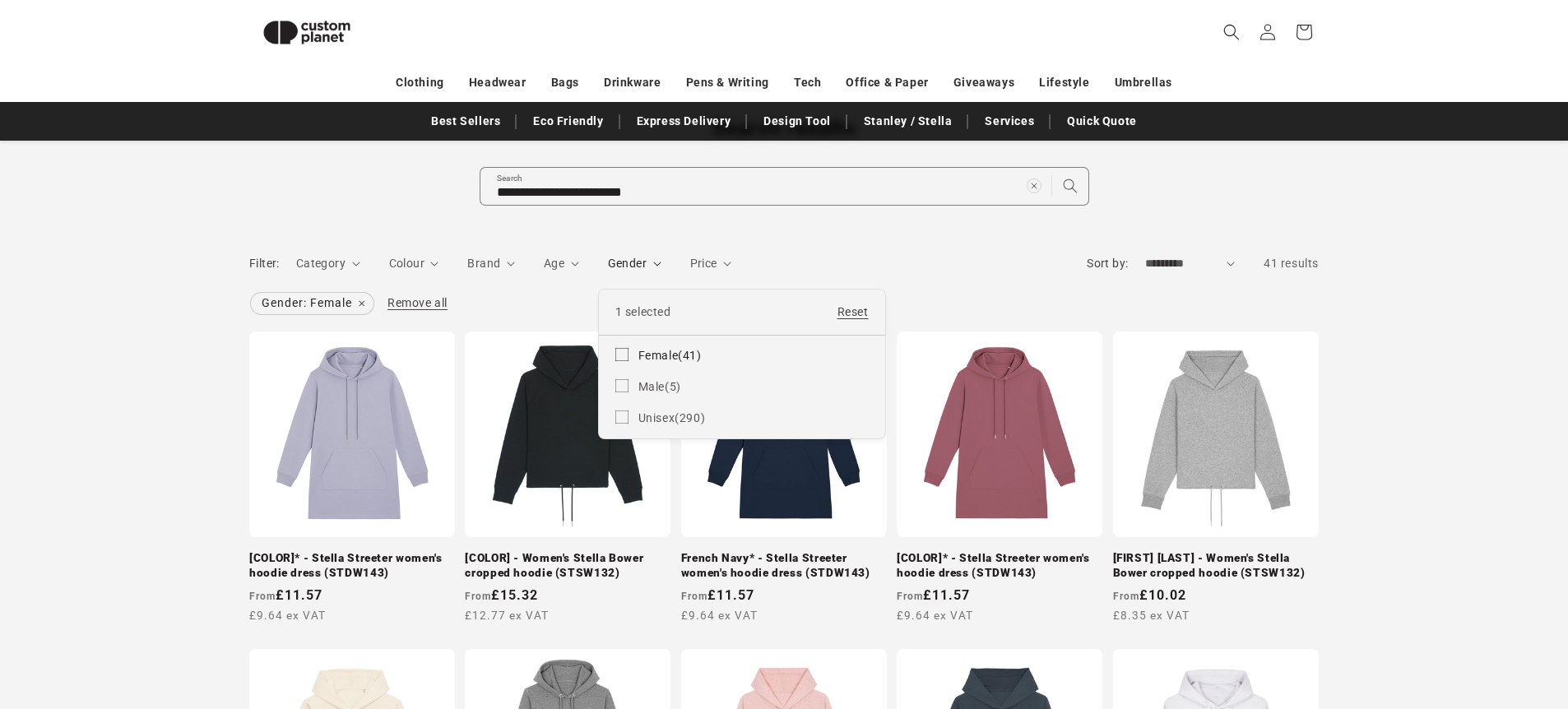 click on "Gender" at bounding box center (634, 263) 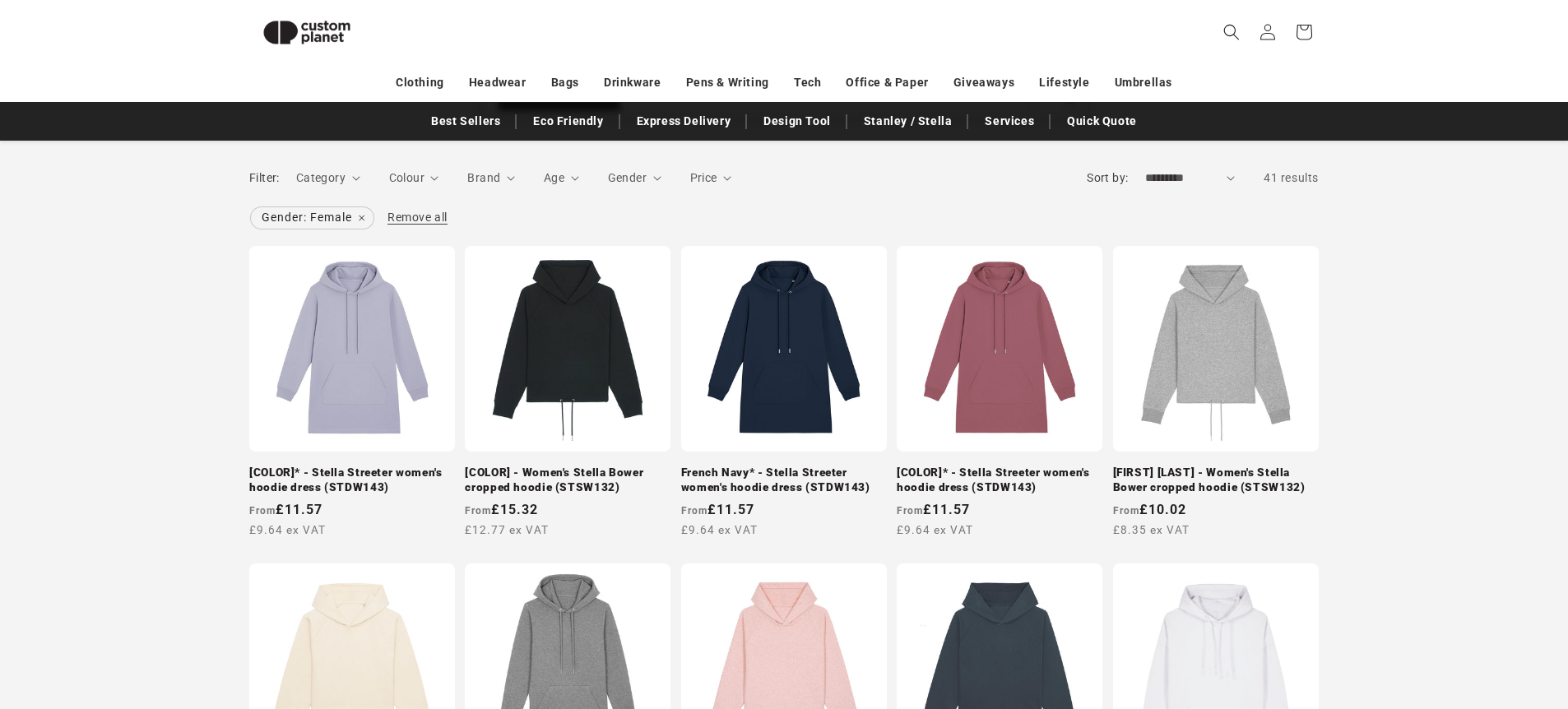 scroll, scrollTop: 0, scrollLeft: 0, axis: both 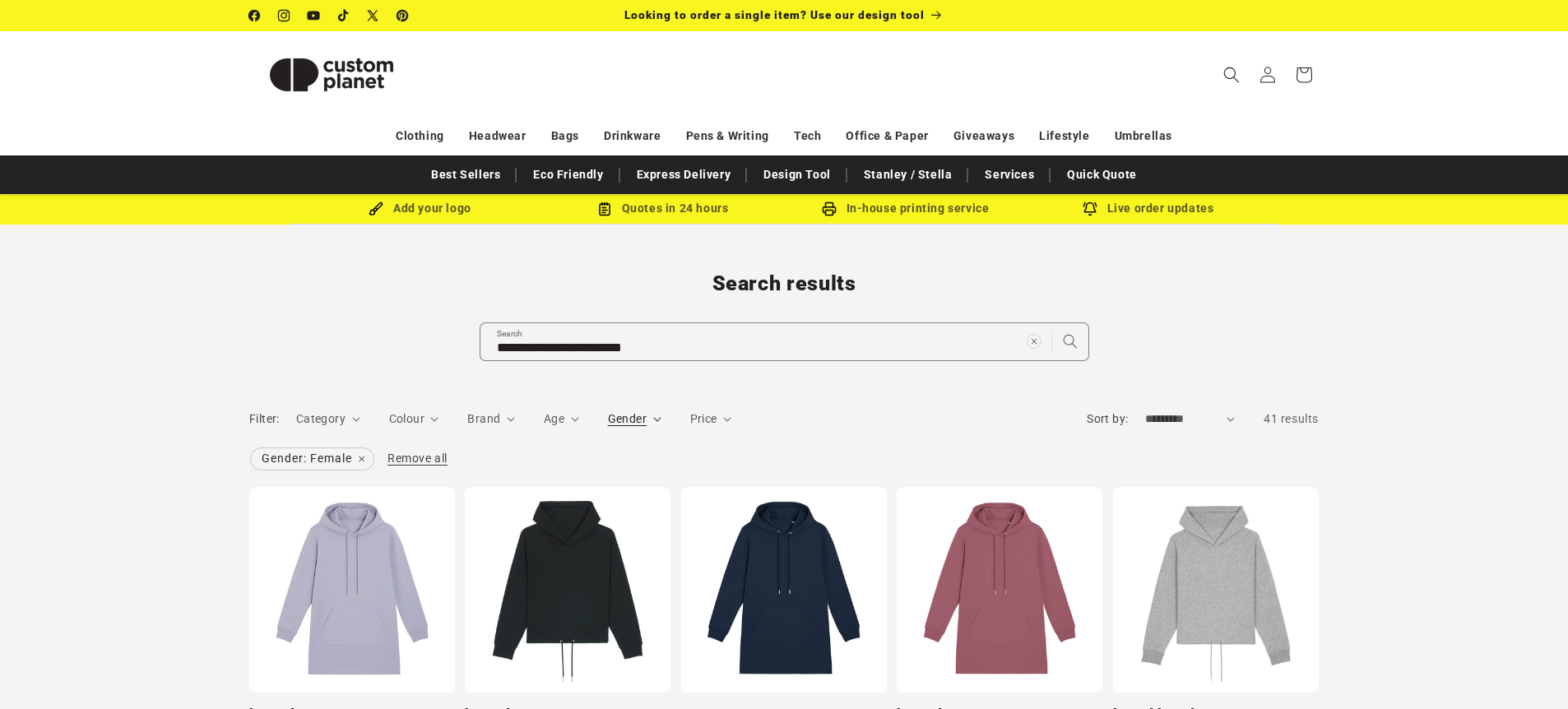 click on "Gender" at bounding box center (627, 419) 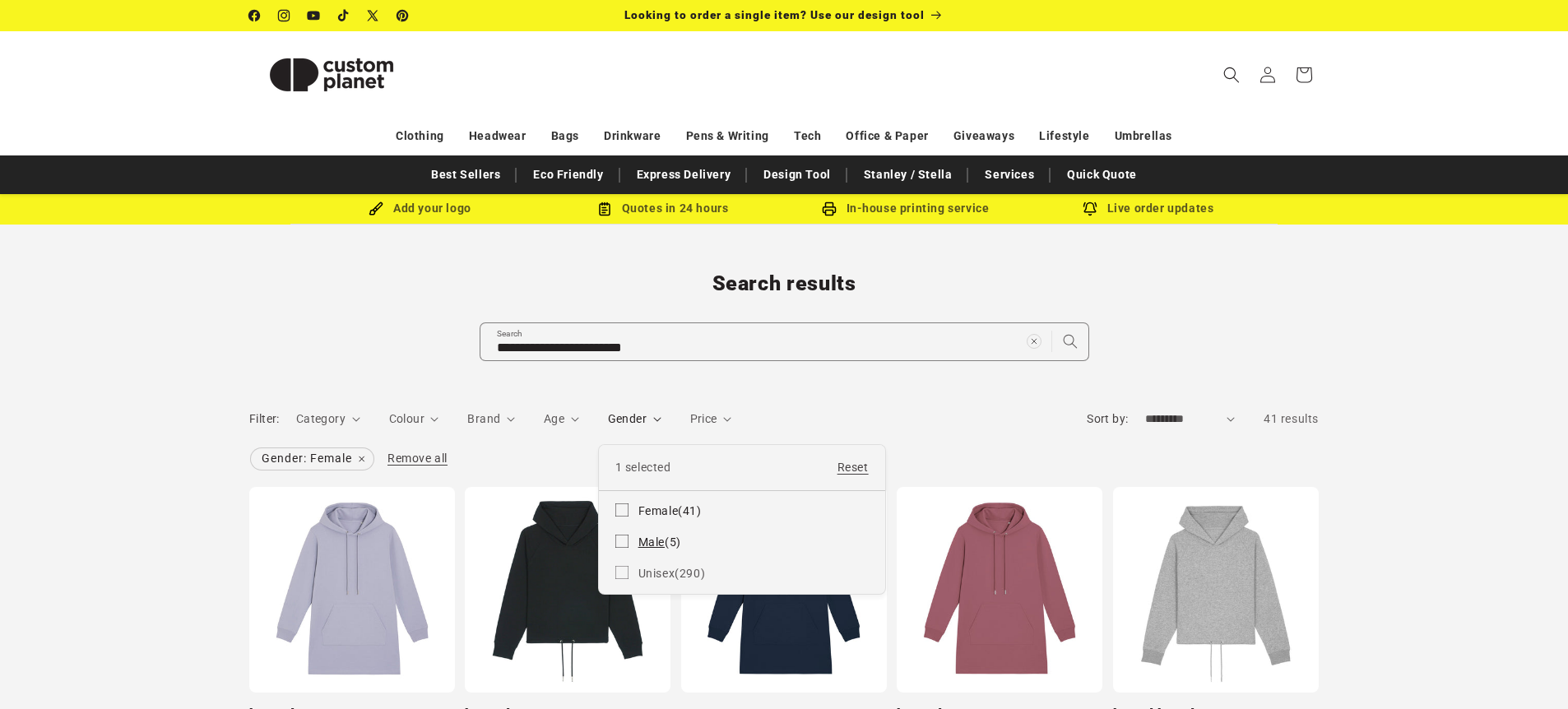 click on "Female  (41)
Female (41 products)" at bounding box center (742, 511) 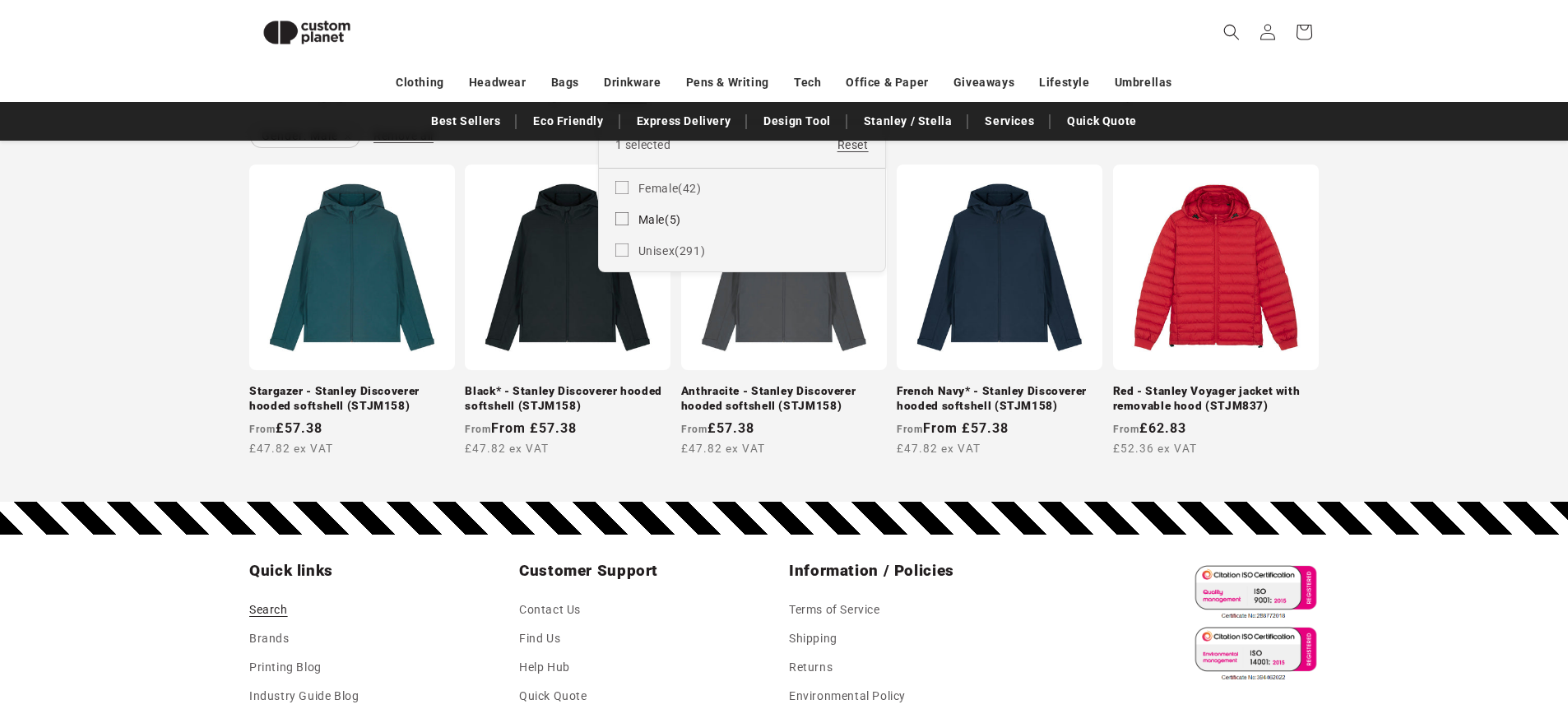 scroll, scrollTop: 287, scrollLeft: 0, axis: vertical 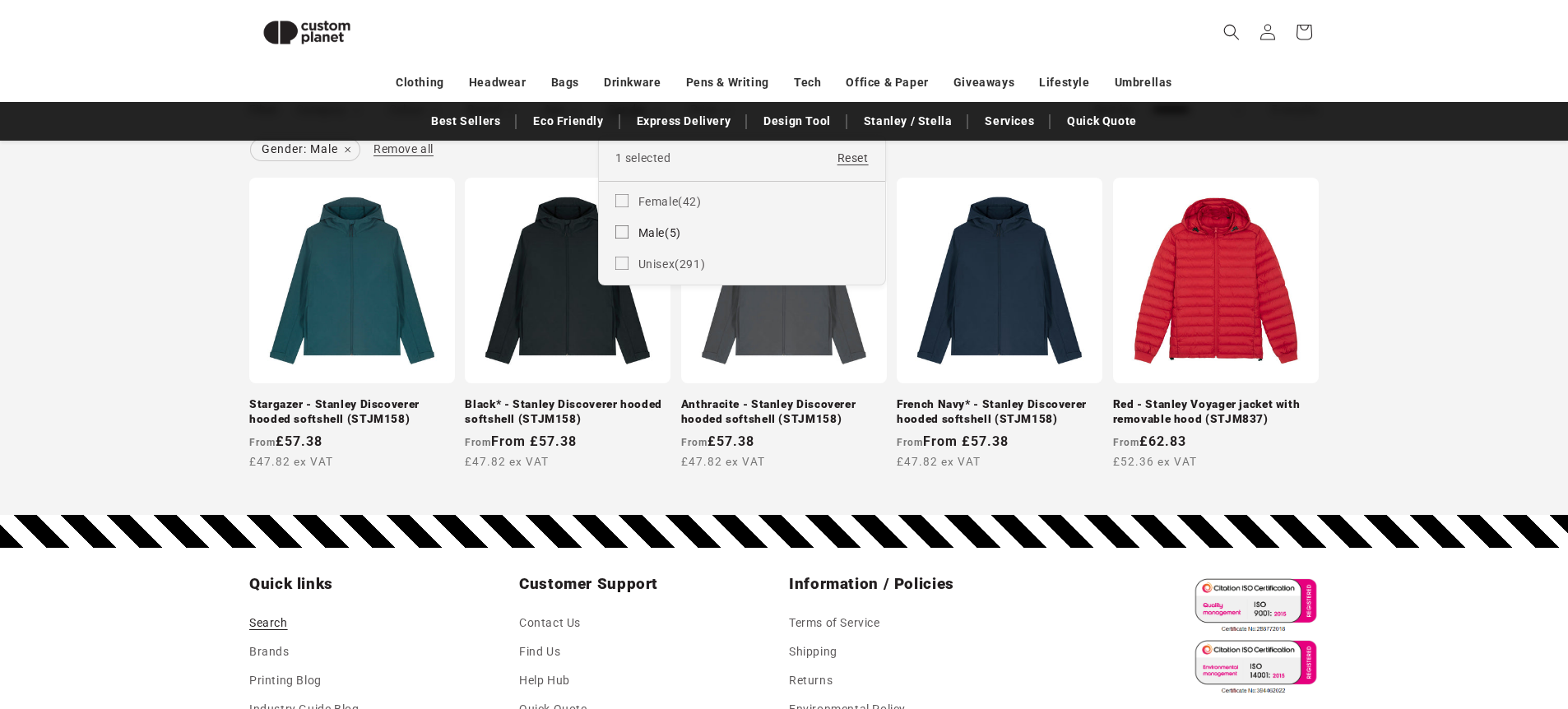 click on "Gender" at bounding box center [634, 109] 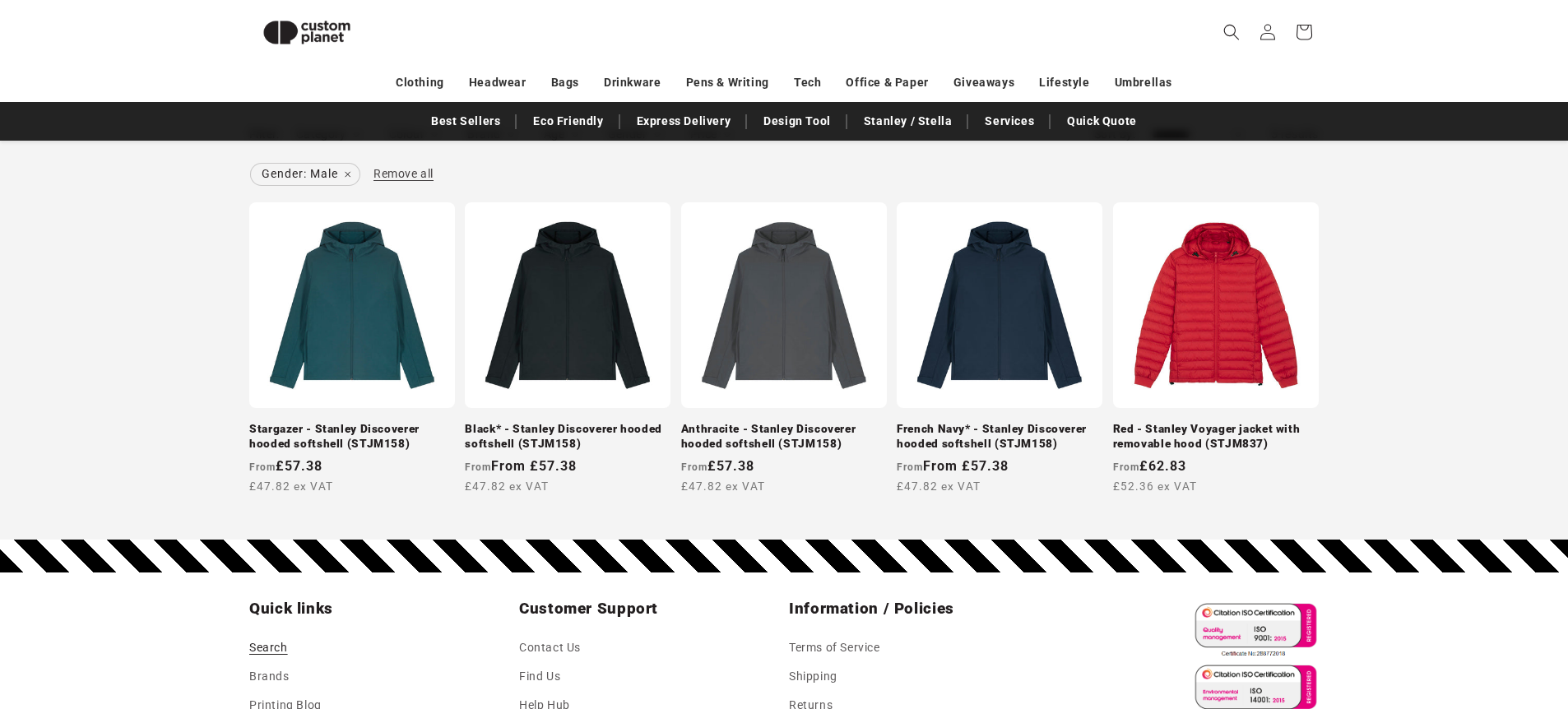 scroll, scrollTop: 0, scrollLeft: 0, axis: both 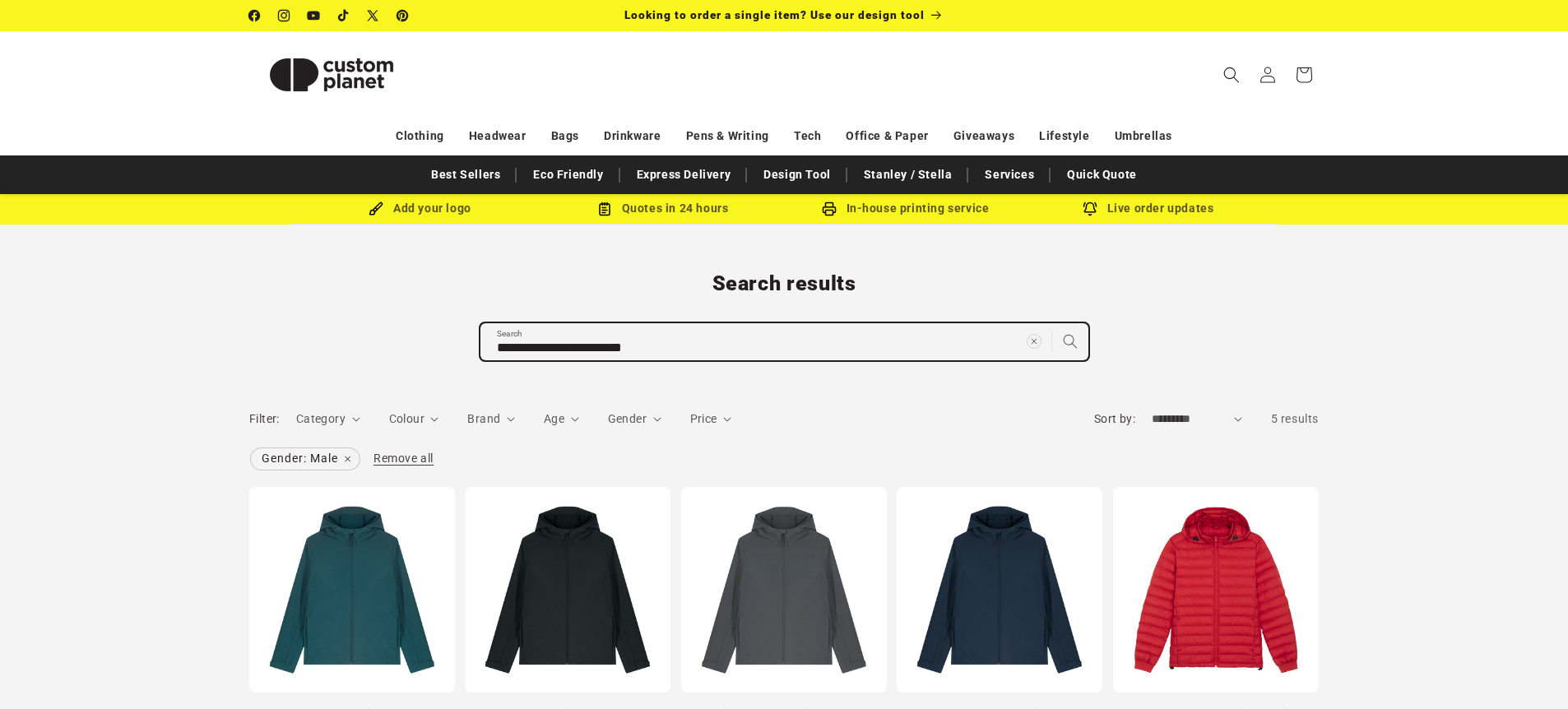 click on "**********" at bounding box center (784, 341) 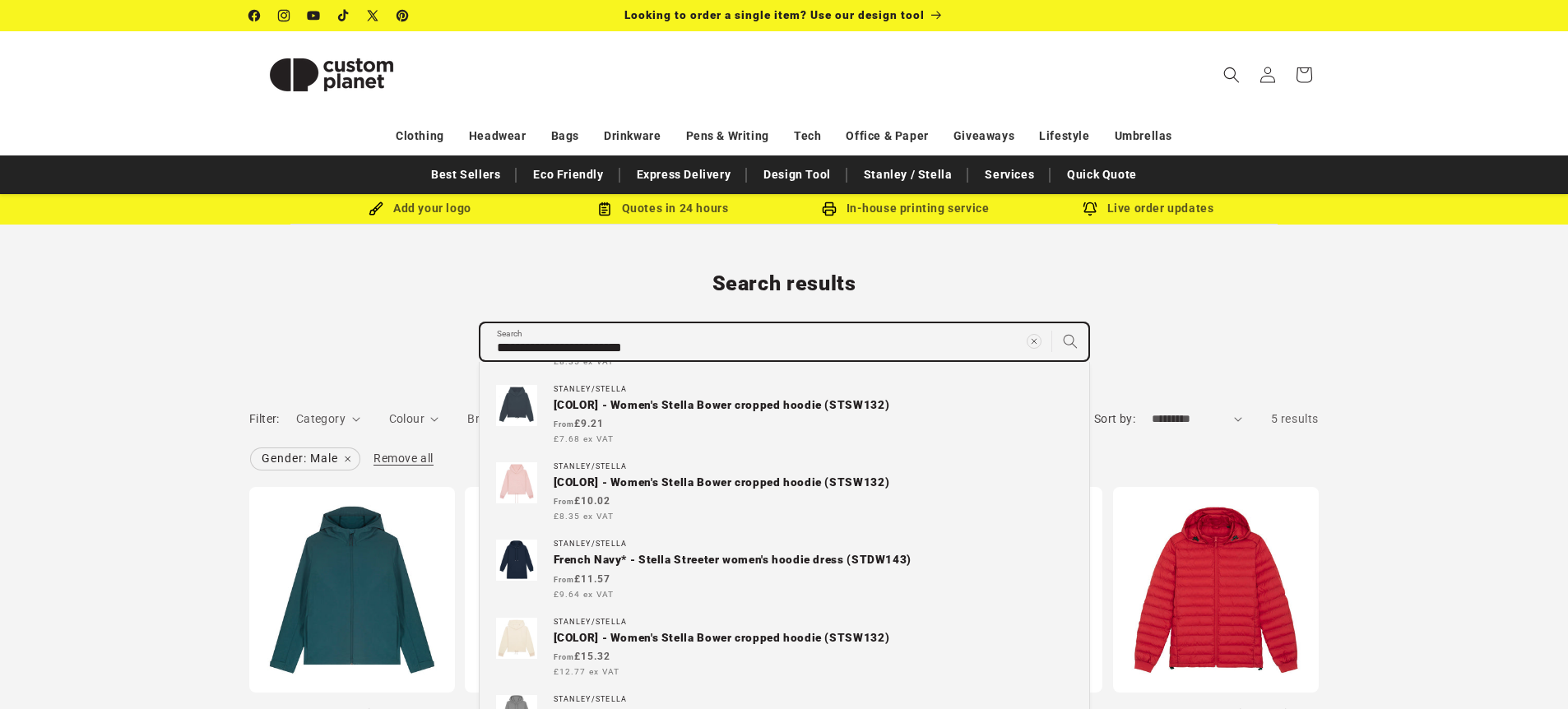 scroll, scrollTop: 333, scrollLeft: 0, axis: vertical 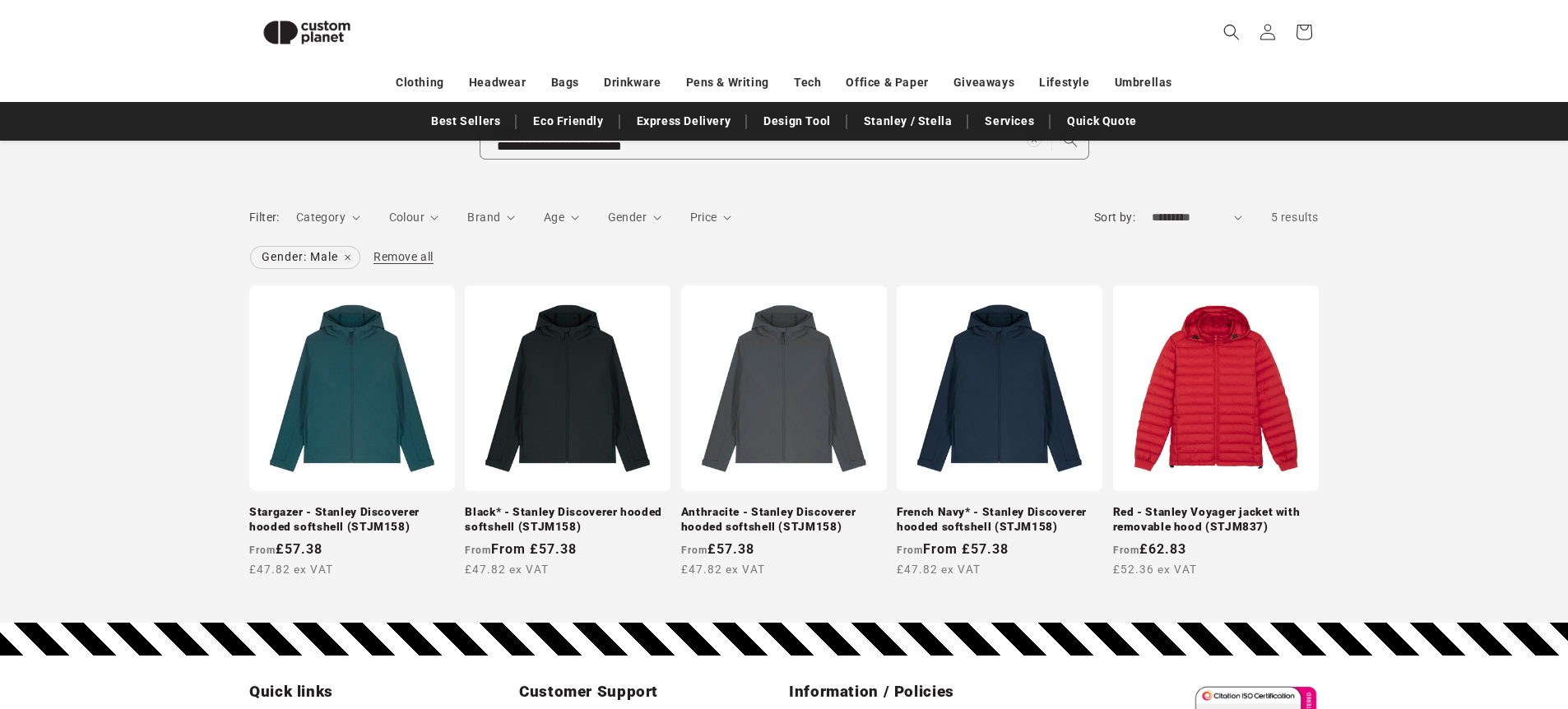 click on "Filter:
Category
0 selected
Reset
Category
Coats & Jackets  (5)
Coats & Jackets (5 products)
Hoodies  (0)
Colour" at bounding box center (784, 396) 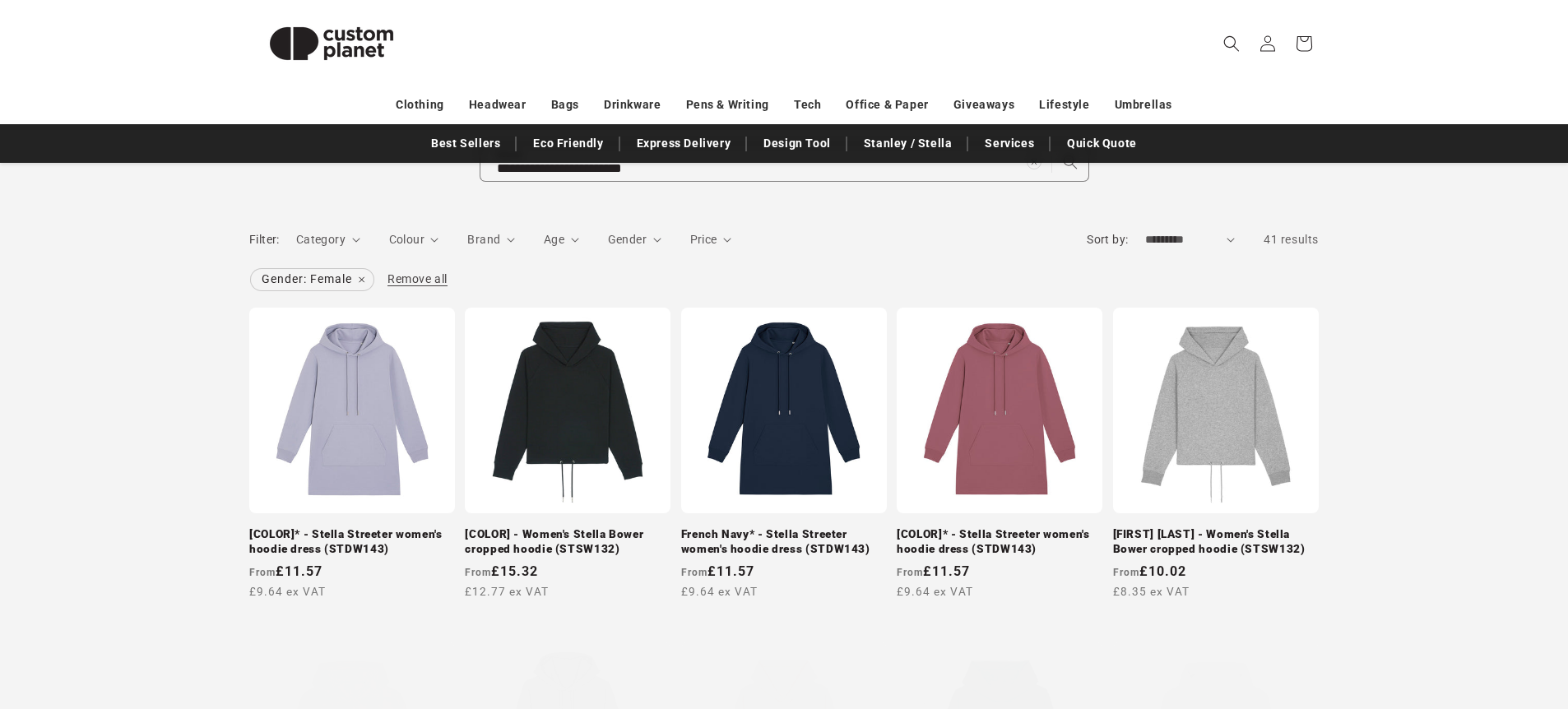 scroll, scrollTop: 0, scrollLeft: 0, axis: both 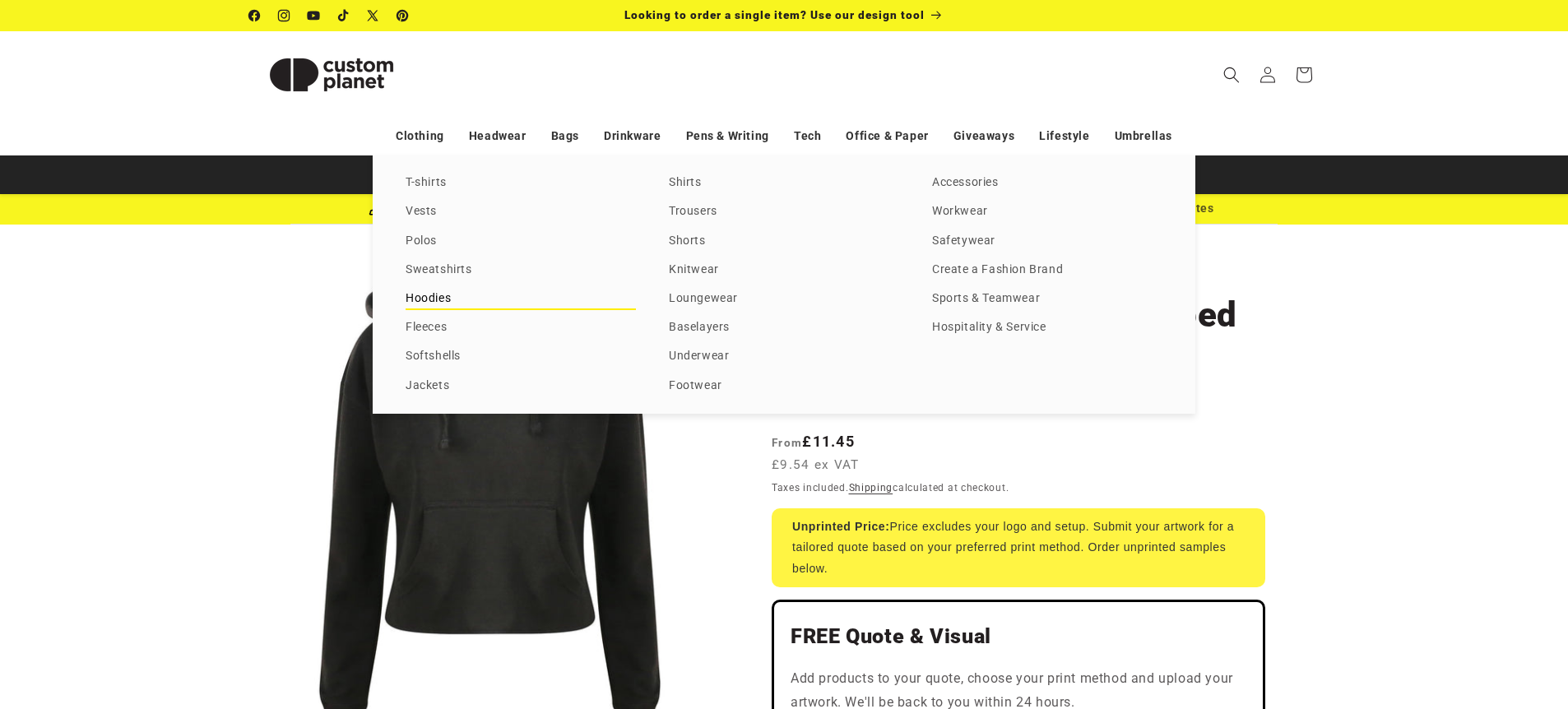 click on "Hoodies" at bounding box center (521, 299) 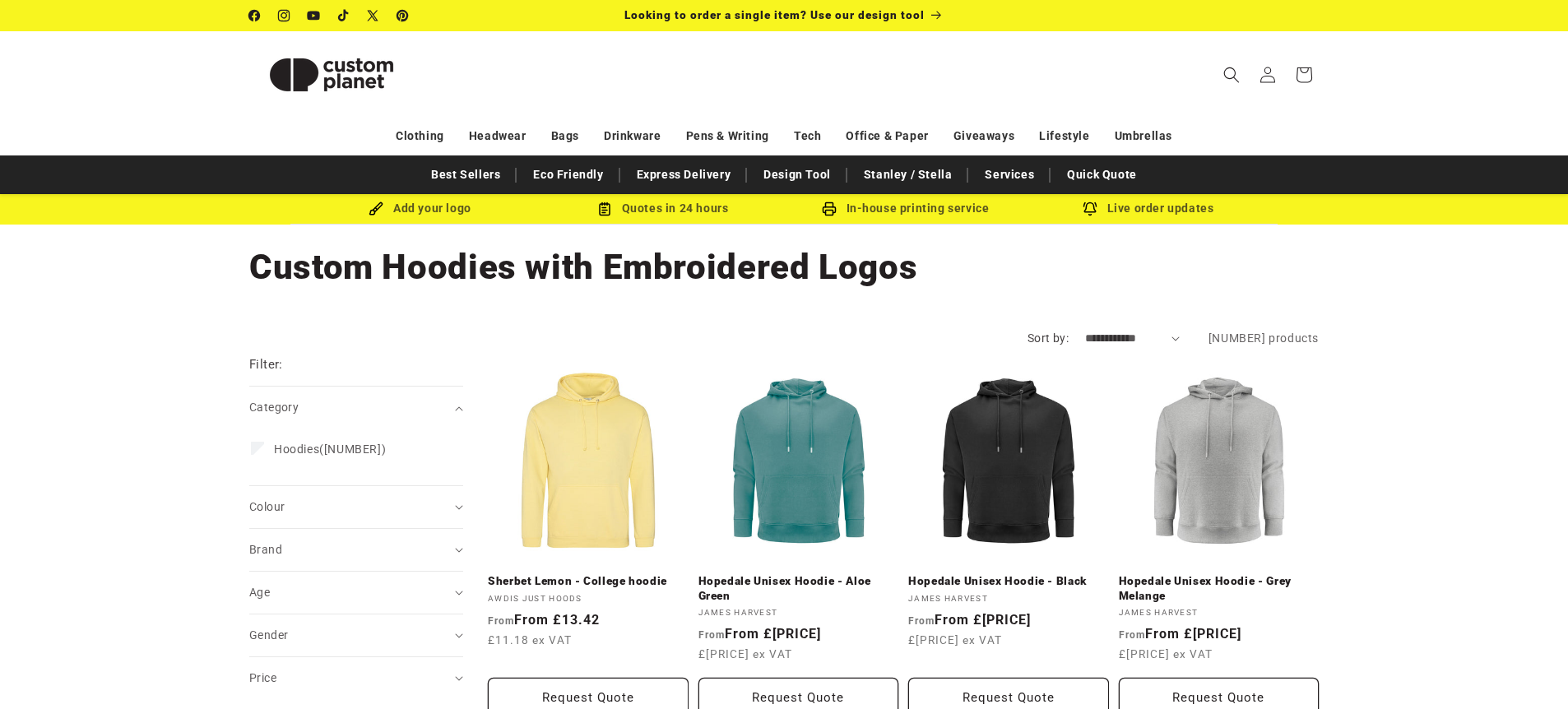 scroll, scrollTop: 0, scrollLeft: 0, axis: both 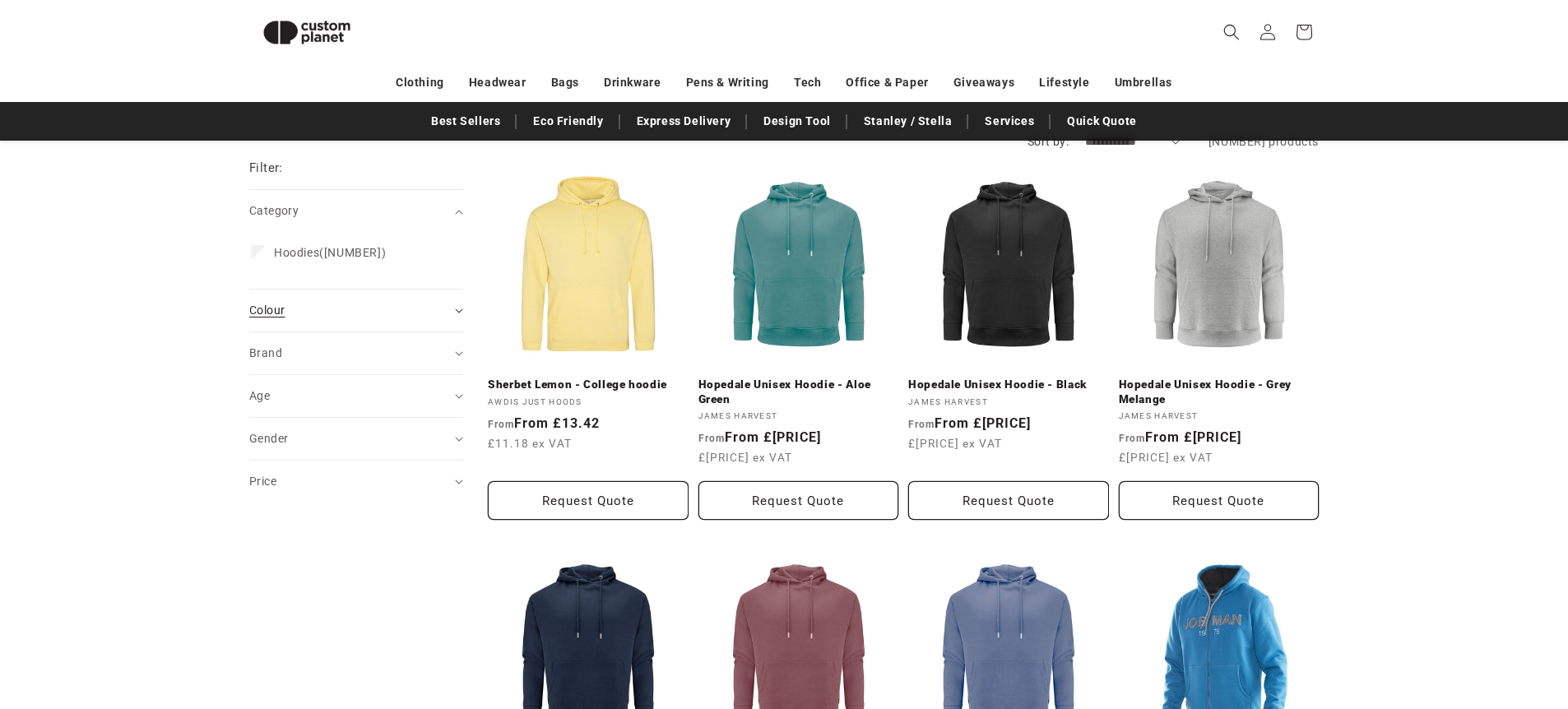 click on "Colour
(0)" at bounding box center [267, 310] 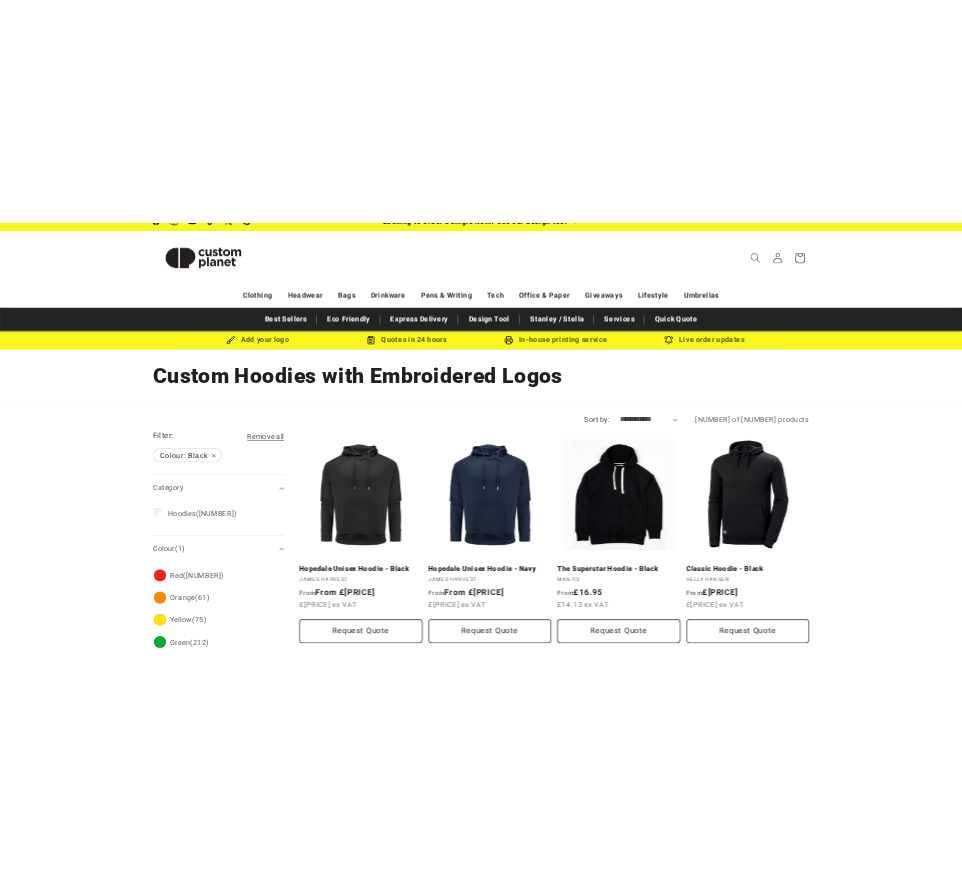 scroll, scrollTop: 30, scrollLeft: 0, axis: vertical 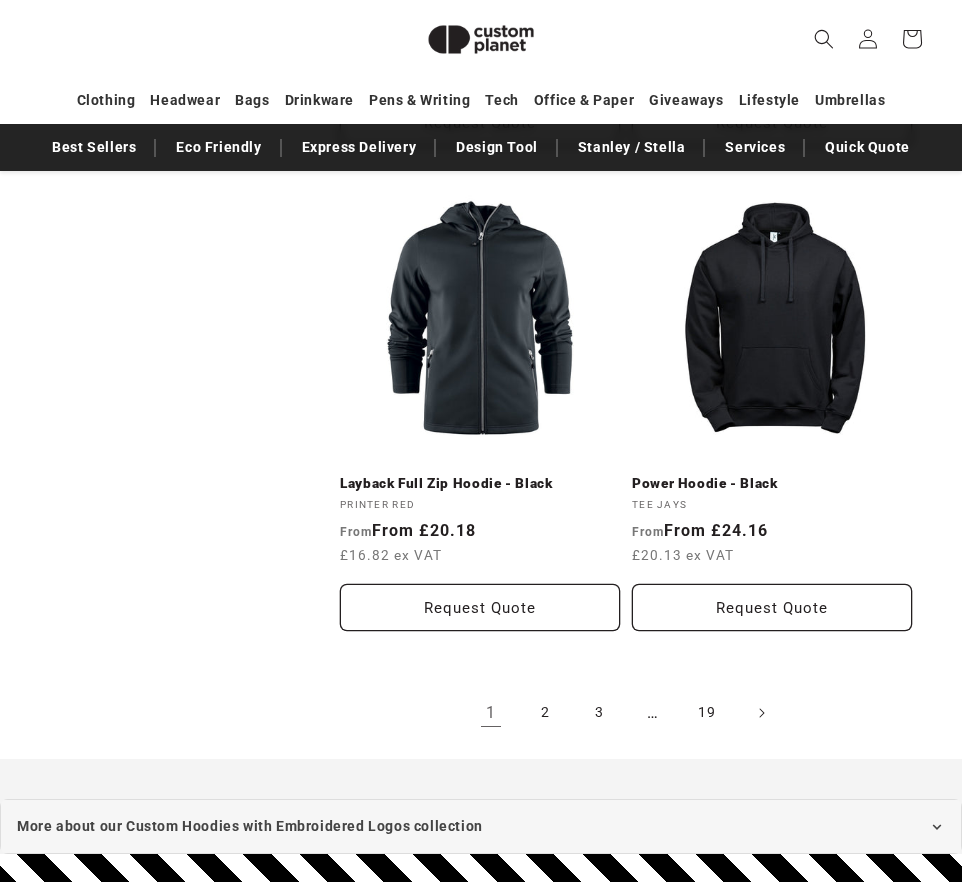click on "Power Hoodie - Black" at bounding box center (772, 484) 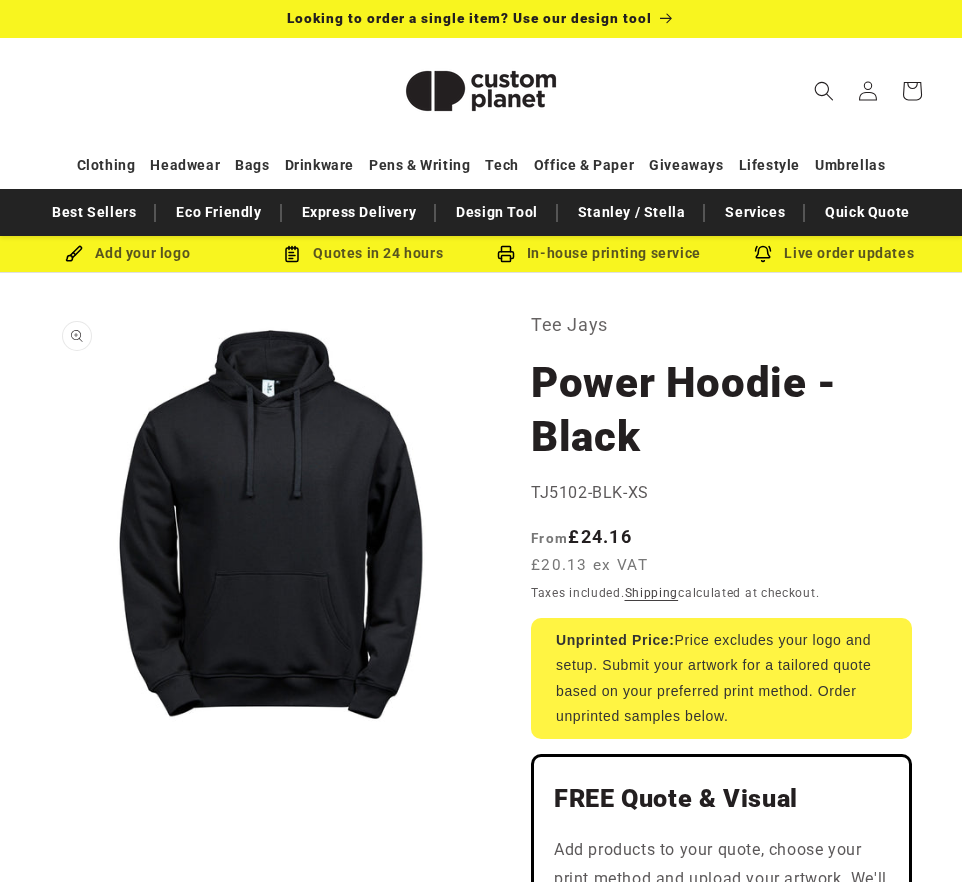 scroll, scrollTop: 0, scrollLeft: 0, axis: both 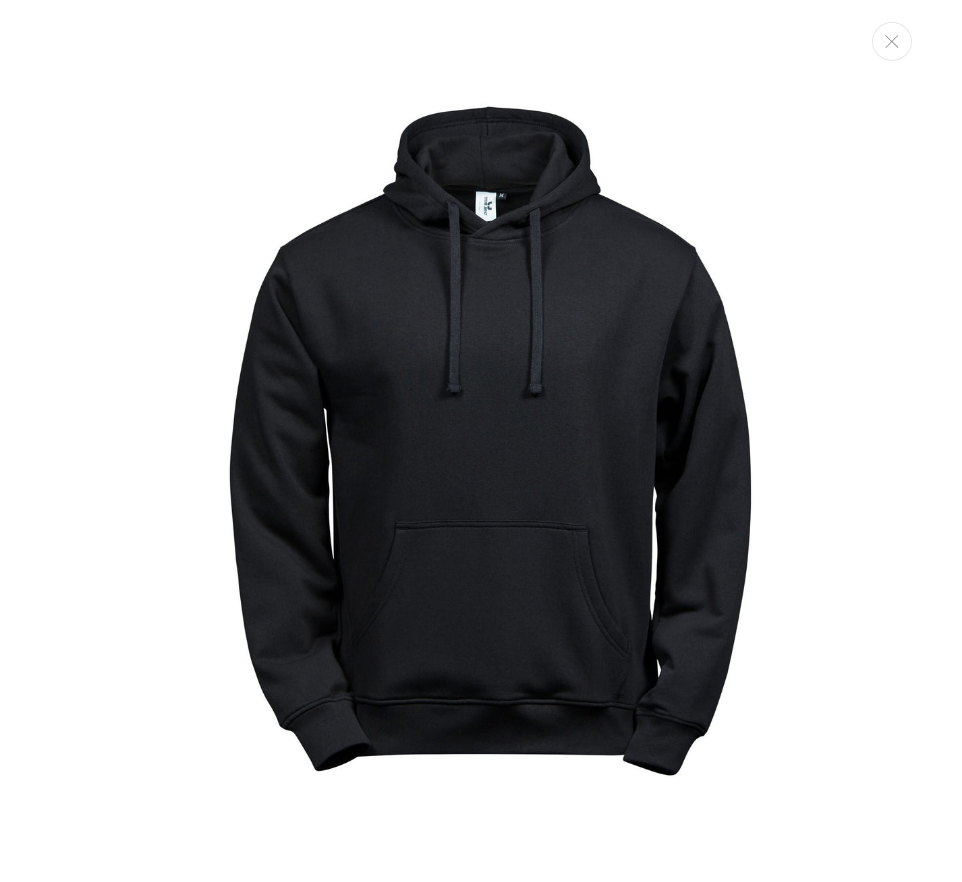 click 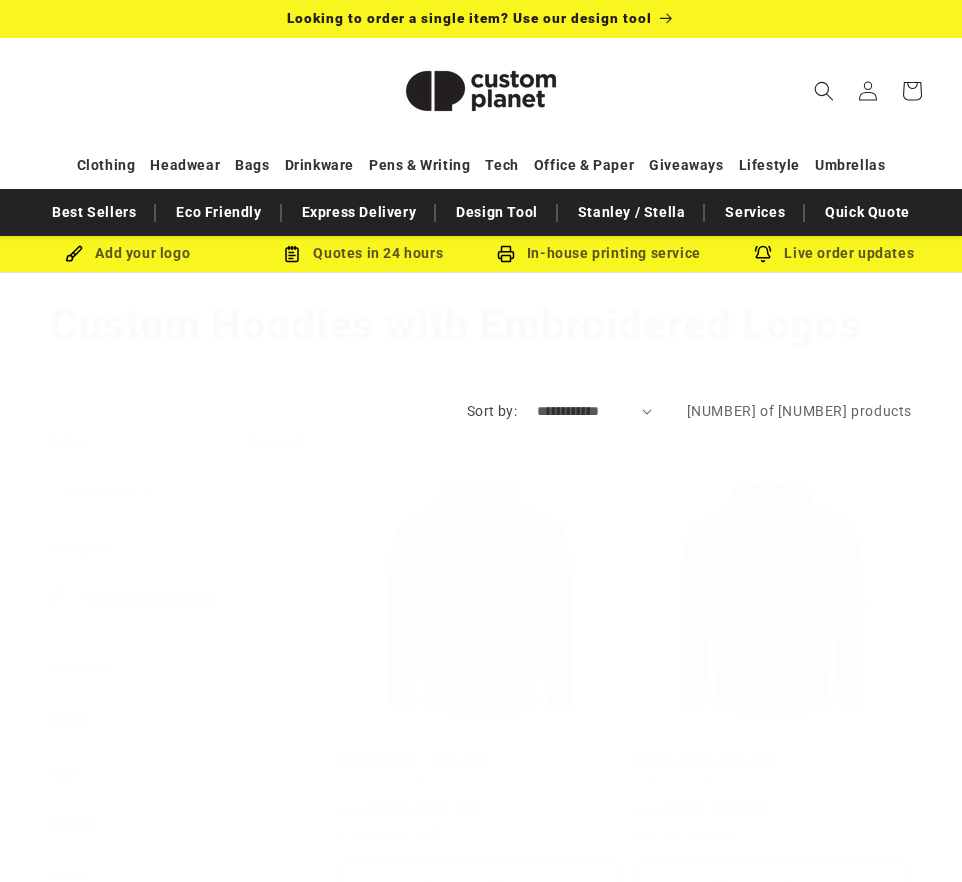 scroll, scrollTop: 4620, scrollLeft: 0, axis: vertical 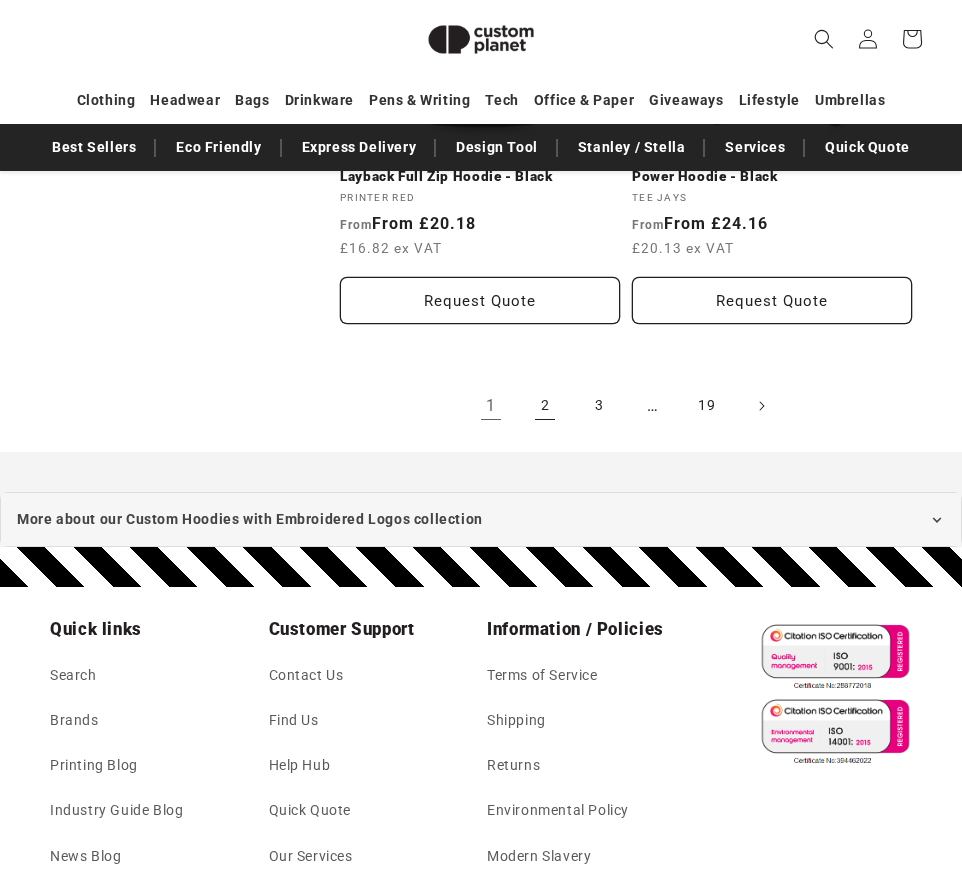 click on "2" at bounding box center [545, 406] 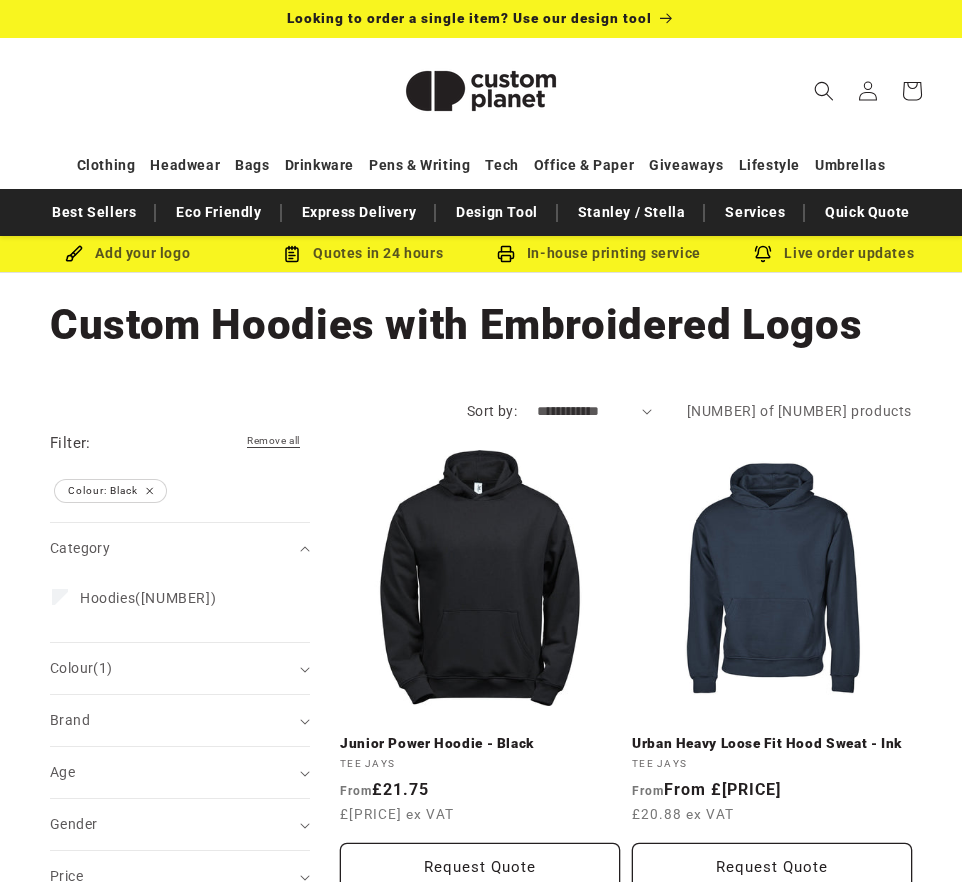 scroll, scrollTop: 0, scrollLeft: 0, axis: both 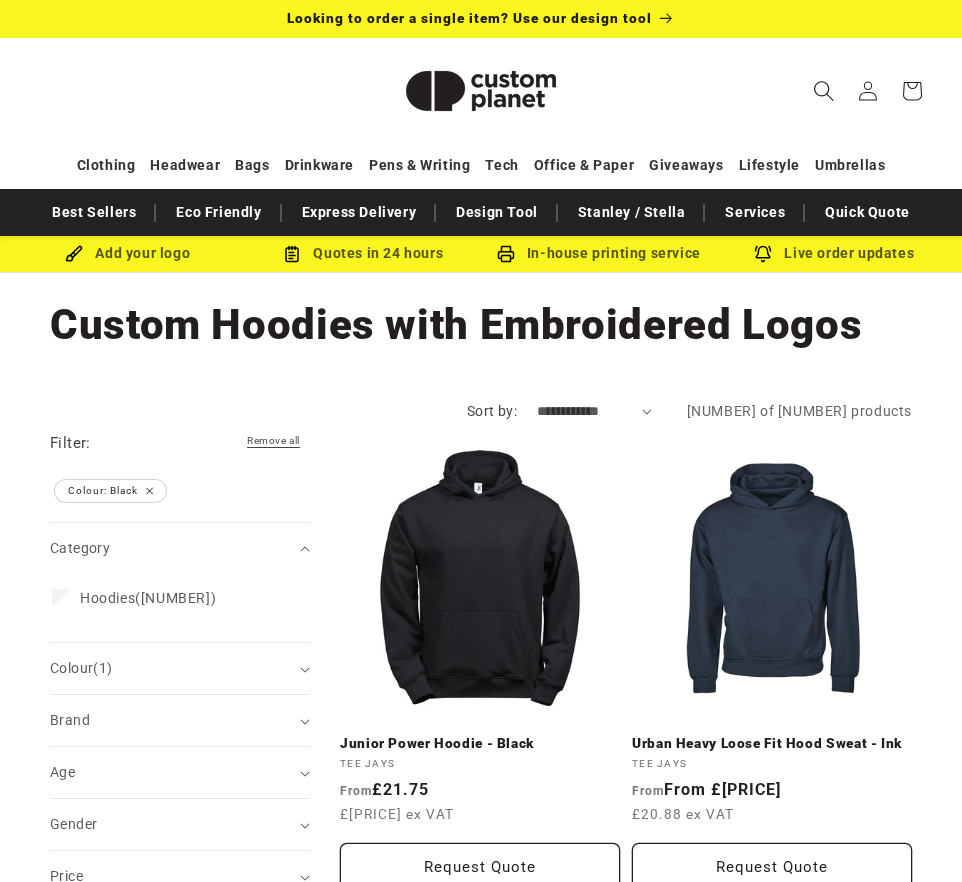 click 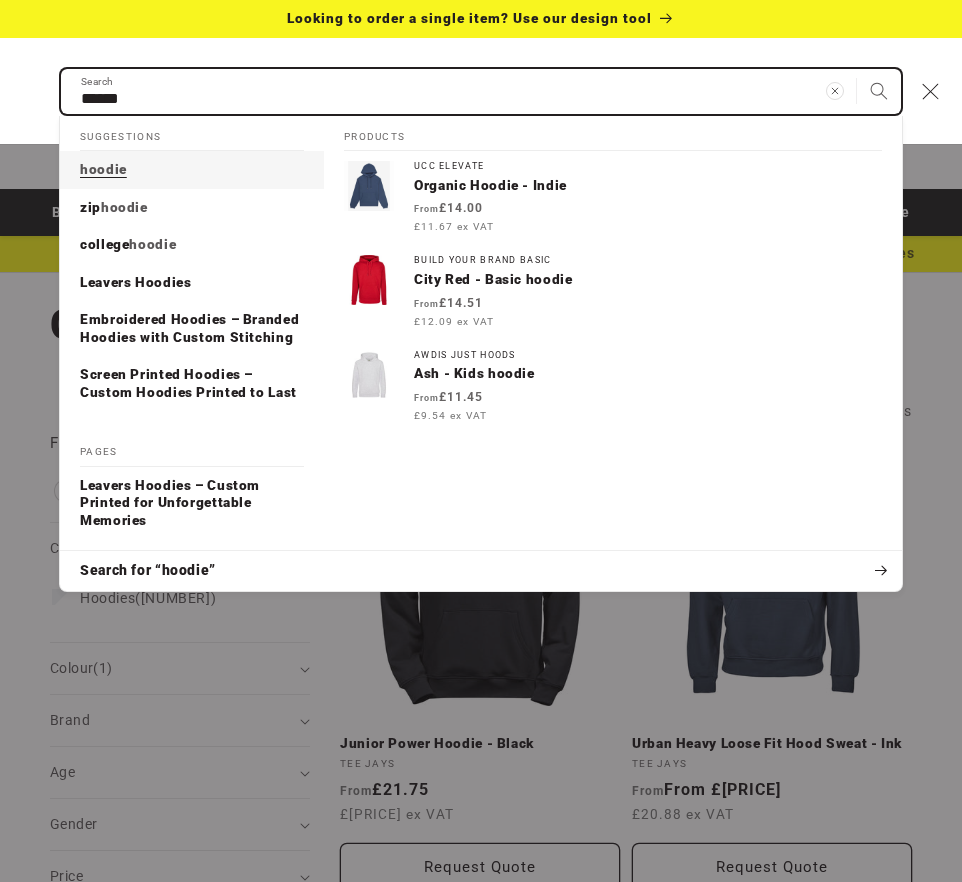 type on "******" 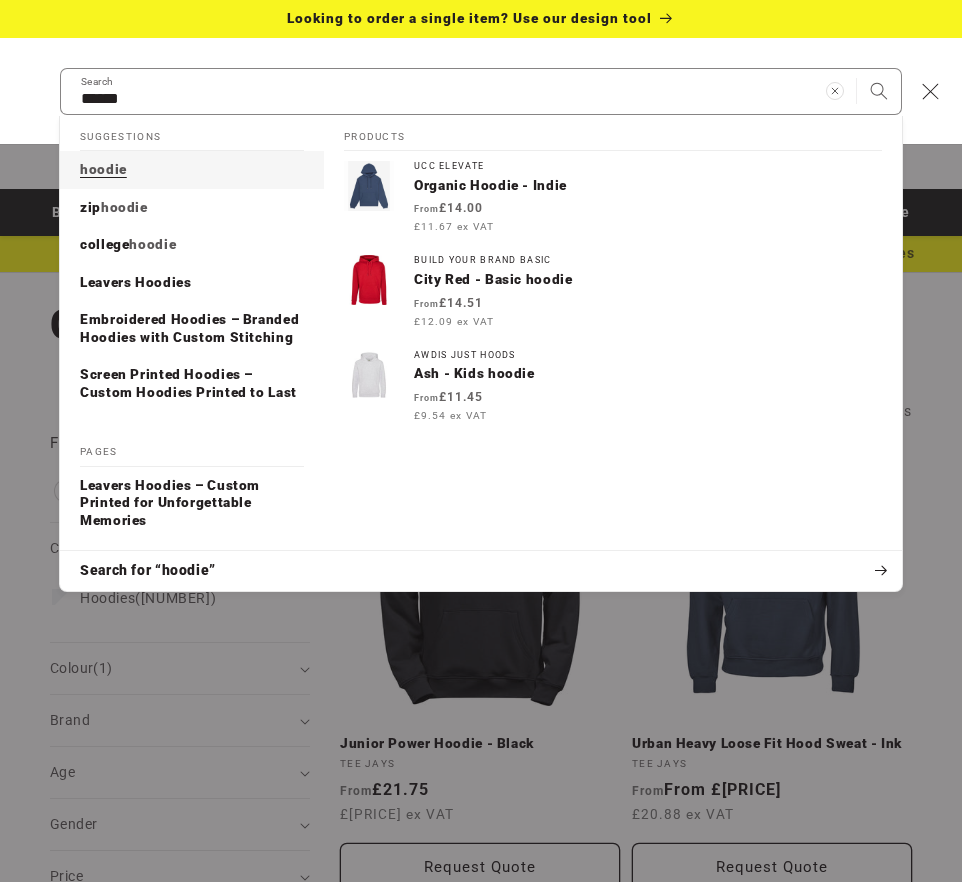 click on "hoodie" at bounding box center [192, 170] 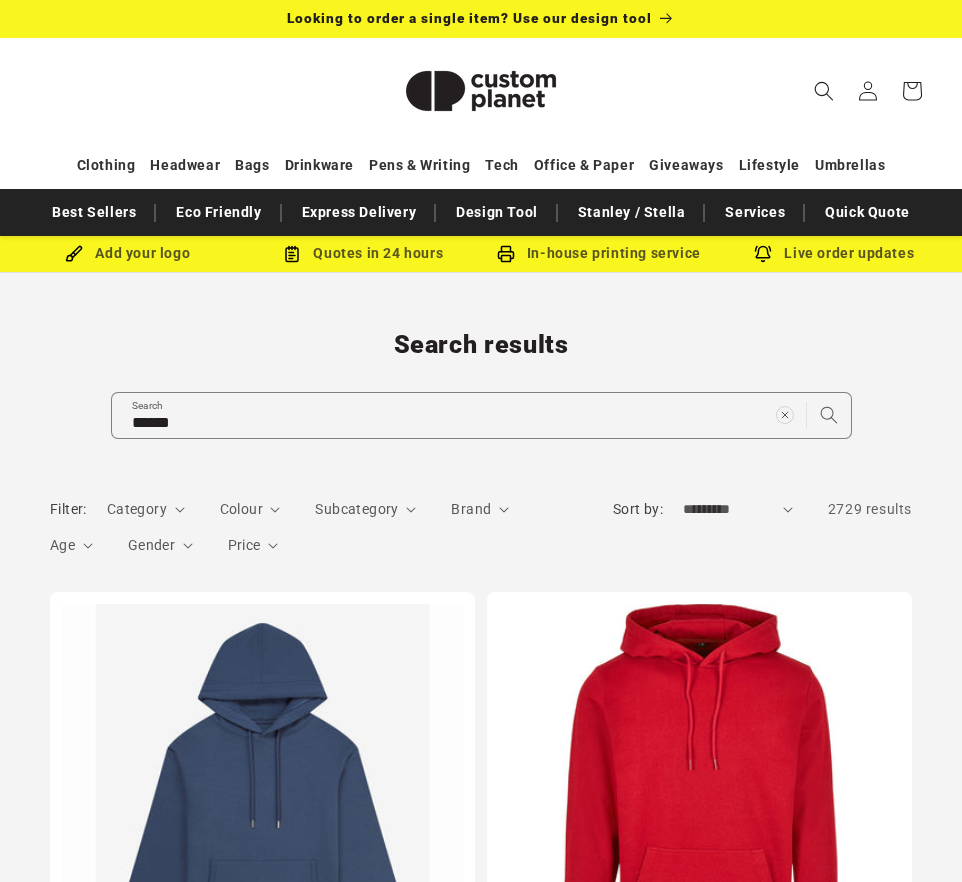 scroll, scrollTop: 0, scrollLeft: 0, axis: both 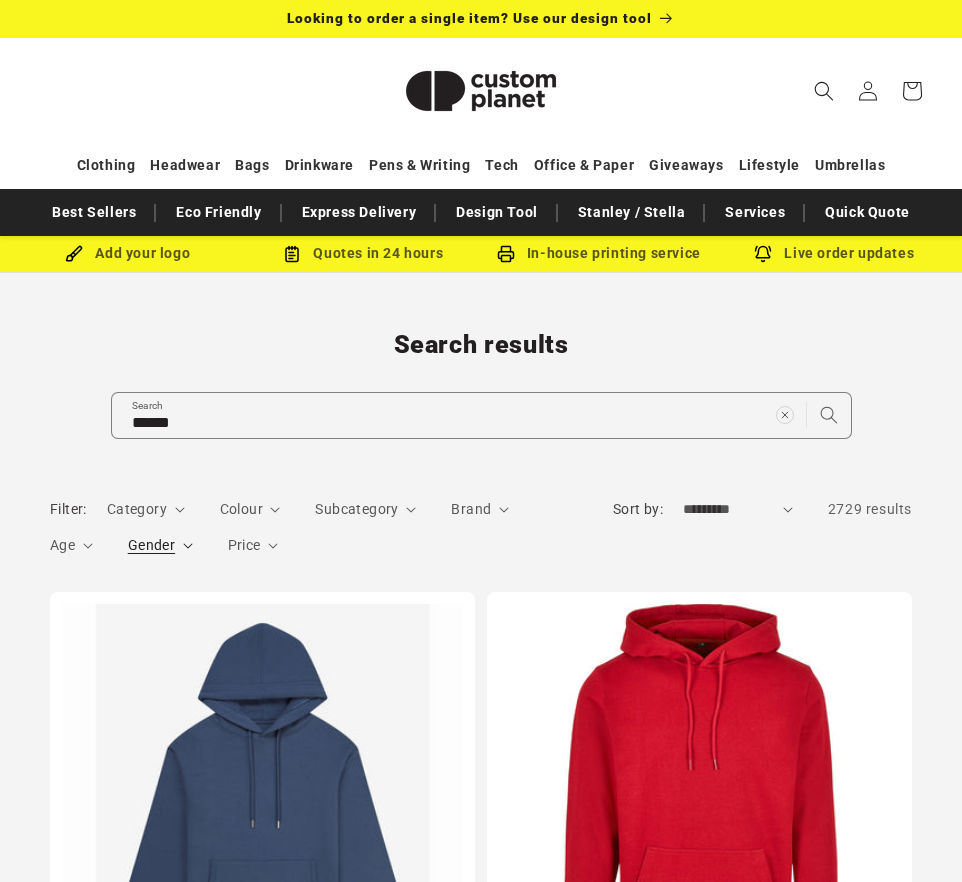 click on "Gender" at bounding box center [151, 545] 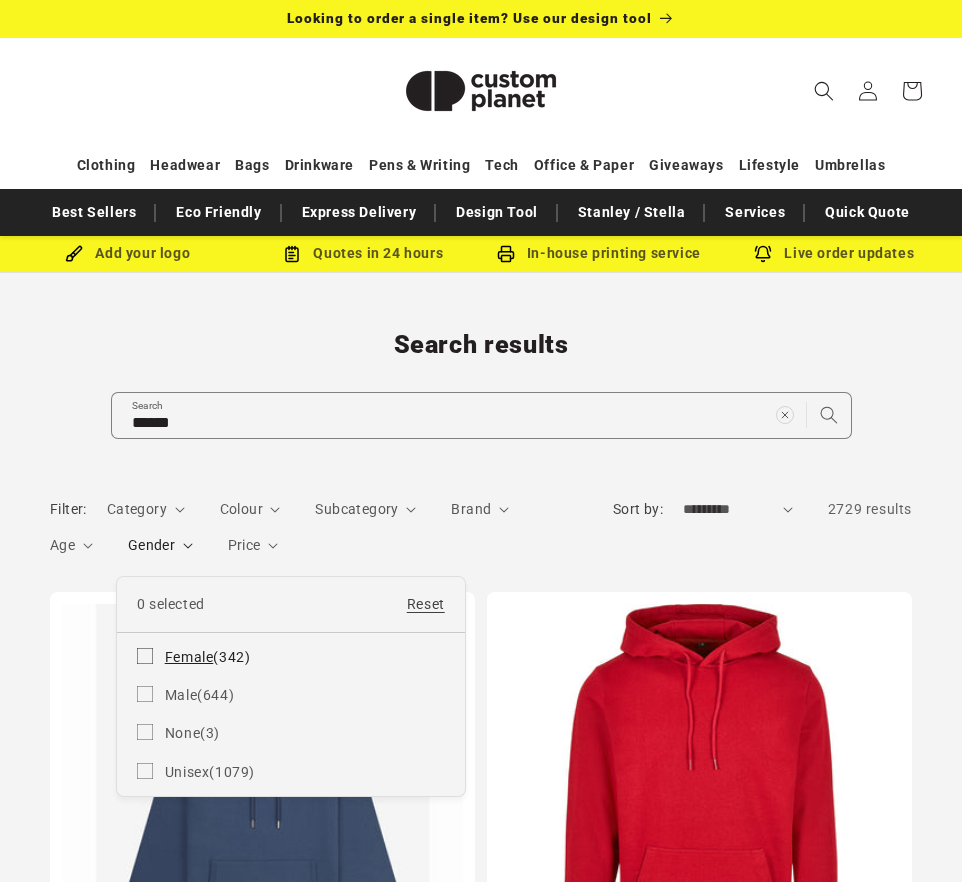 click 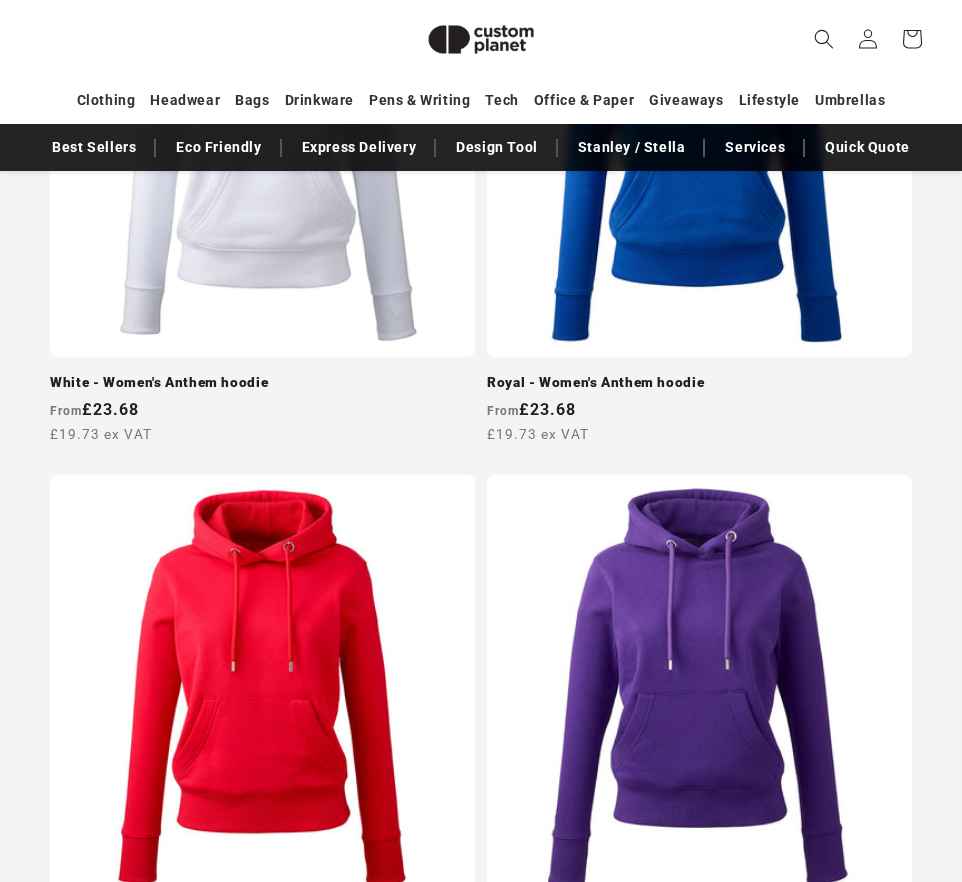 scroll, scrollTop: 0, scrollLeft: 0, axis: both 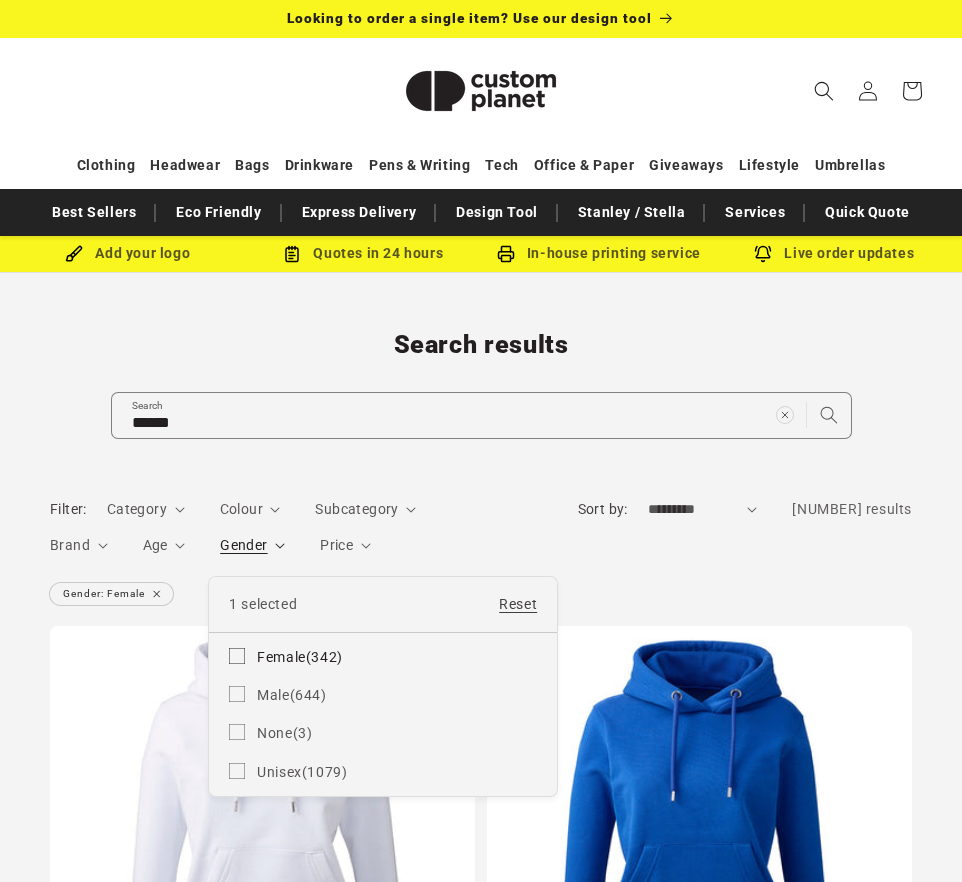 click on "Gender" at bounding box center (252, 545) 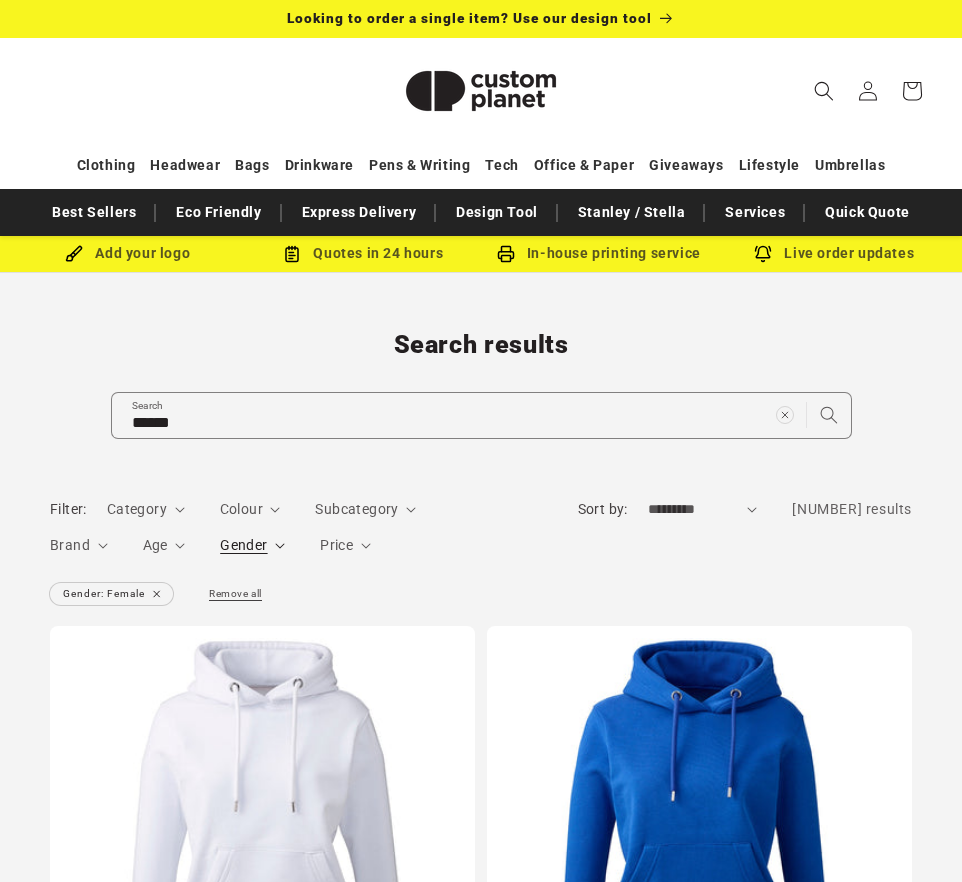 click on "Gender" at bounding box center [243, 545] 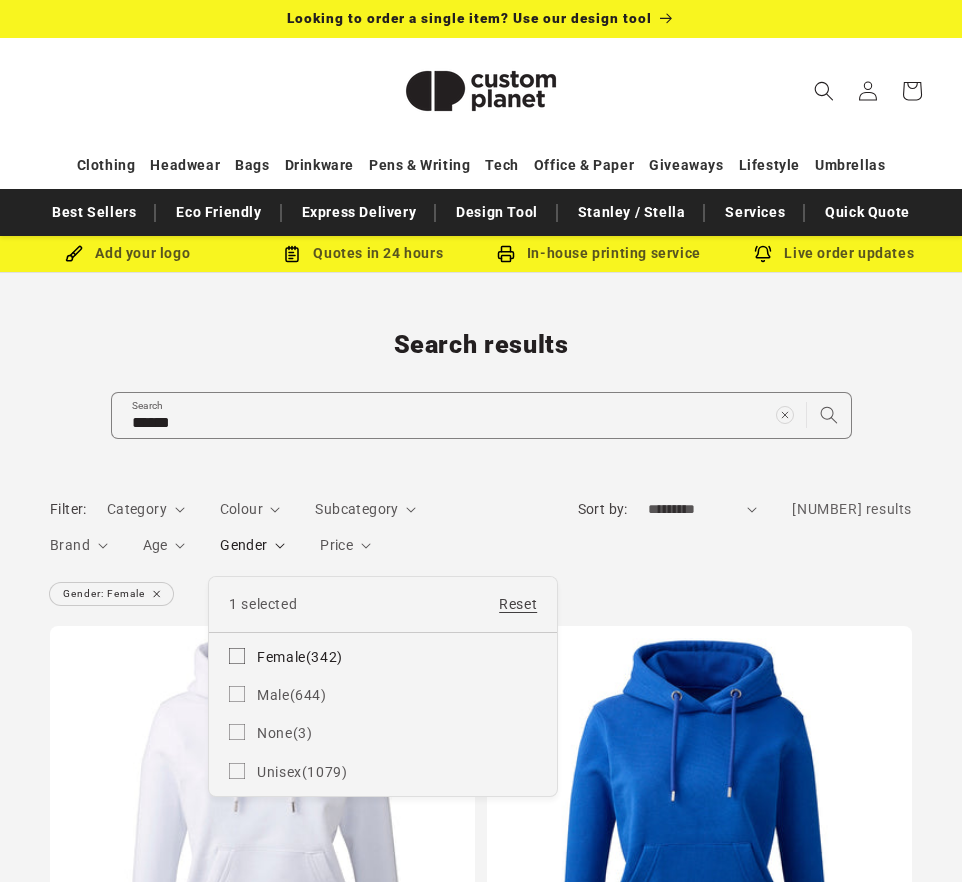 click on "Gender" at bounding box center (252, 545) 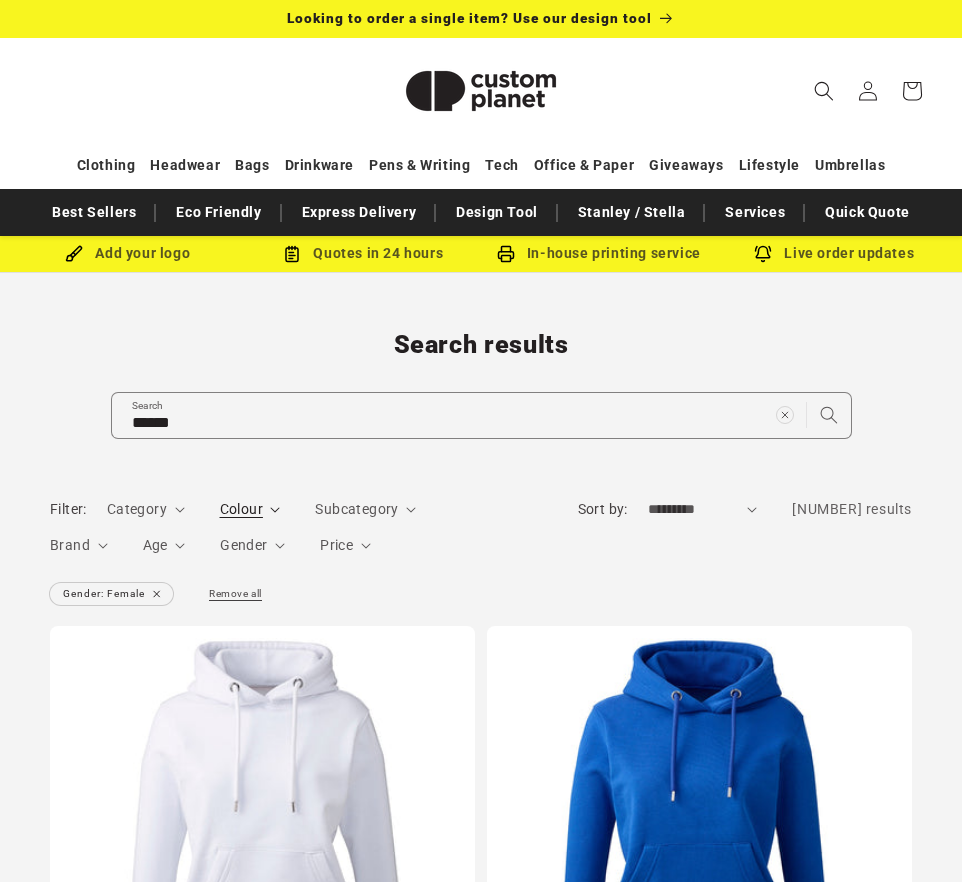 click on "Colour" at bounding box center [241, 509] 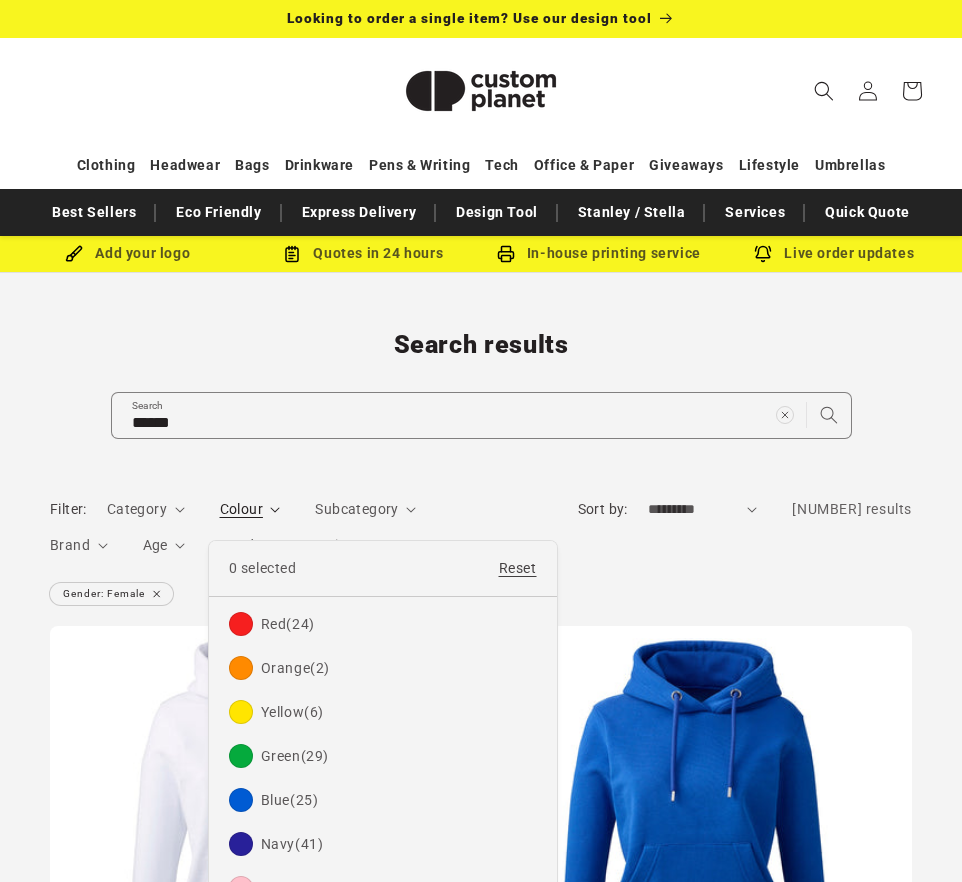 click on "Colour" at bounding box center [250, 509] 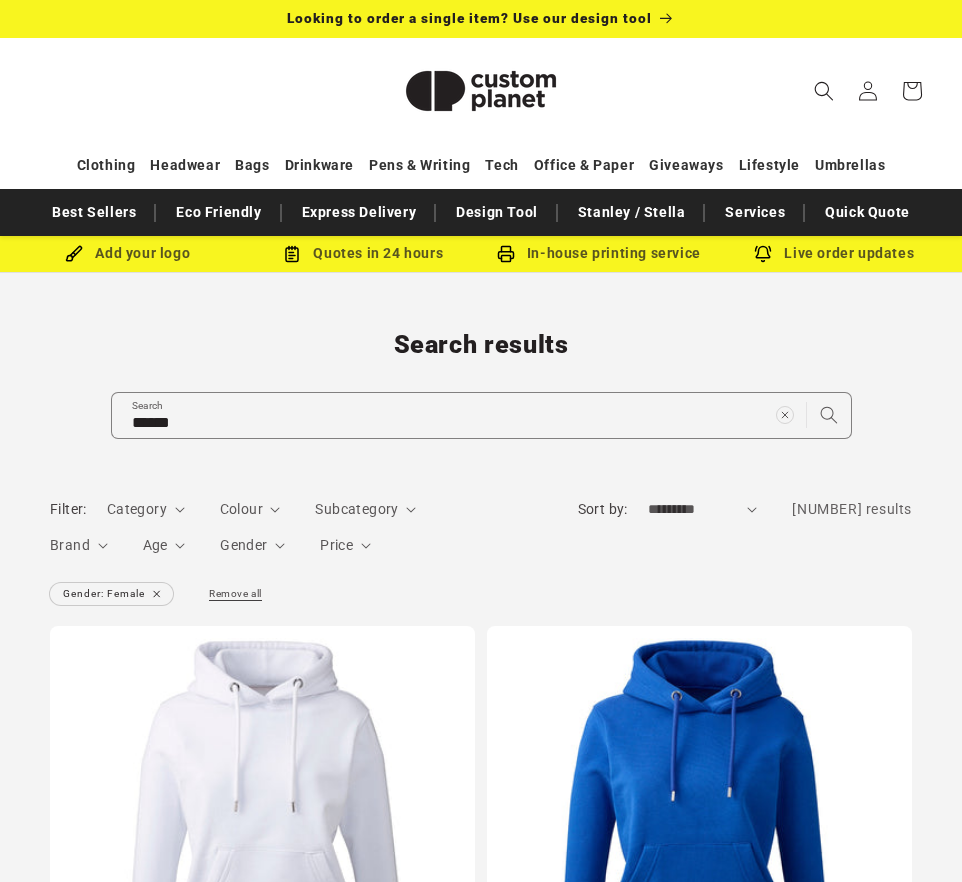 click on "Filter:
Category
0 selected
Reset
Category
Coats & Jackets  (26)
Coats & Jackets (26 products)
Hoodies  (307)
Hoodies (307 products)
Parkas" at bounding box center [284, 535] 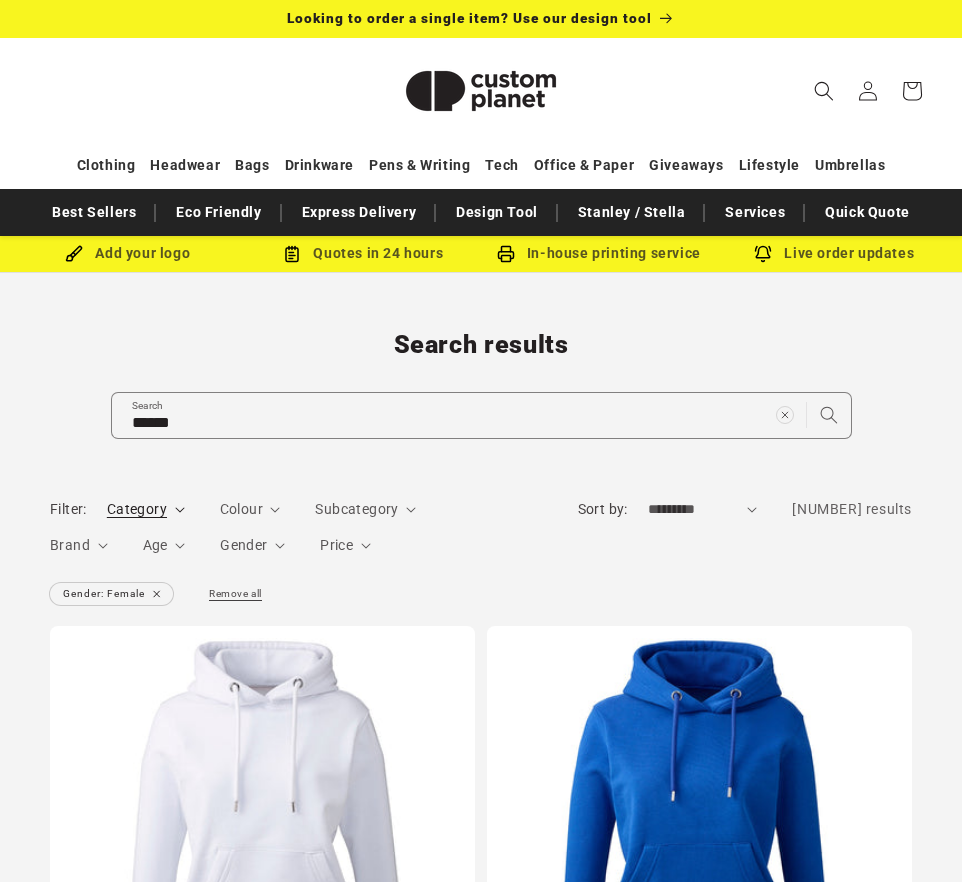 click on "Category" at bounding box center (137, 509) 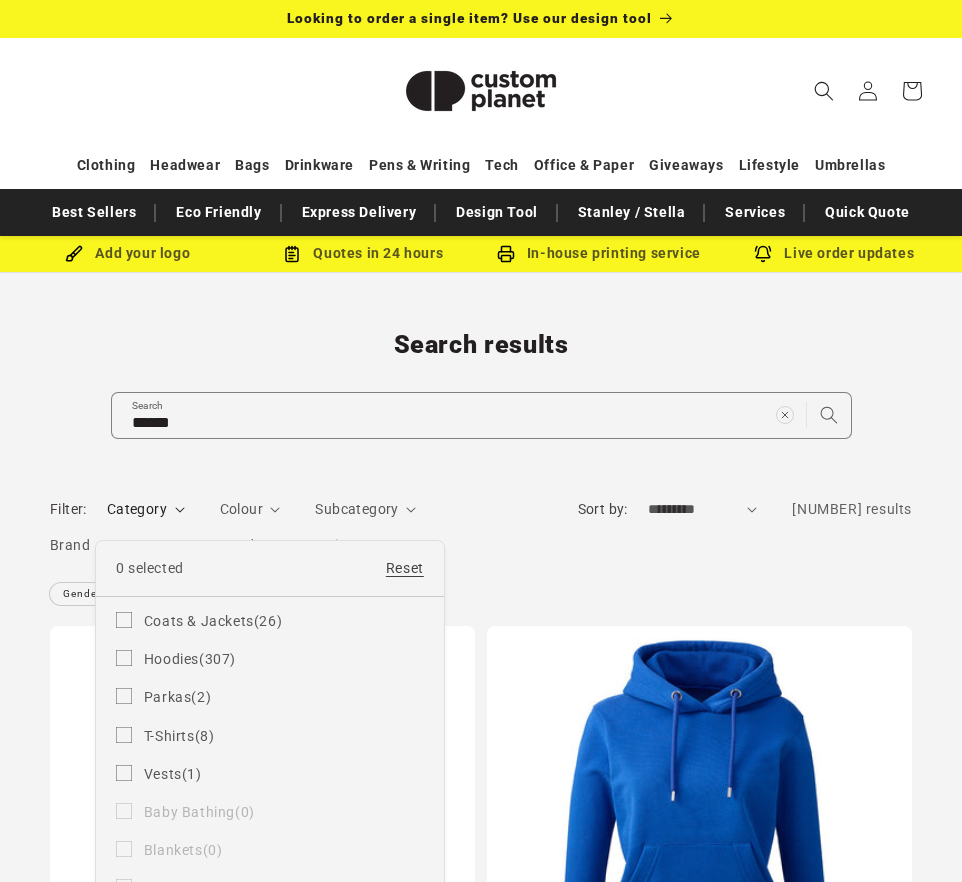 click on "Category" at bounding box center [146, 509] 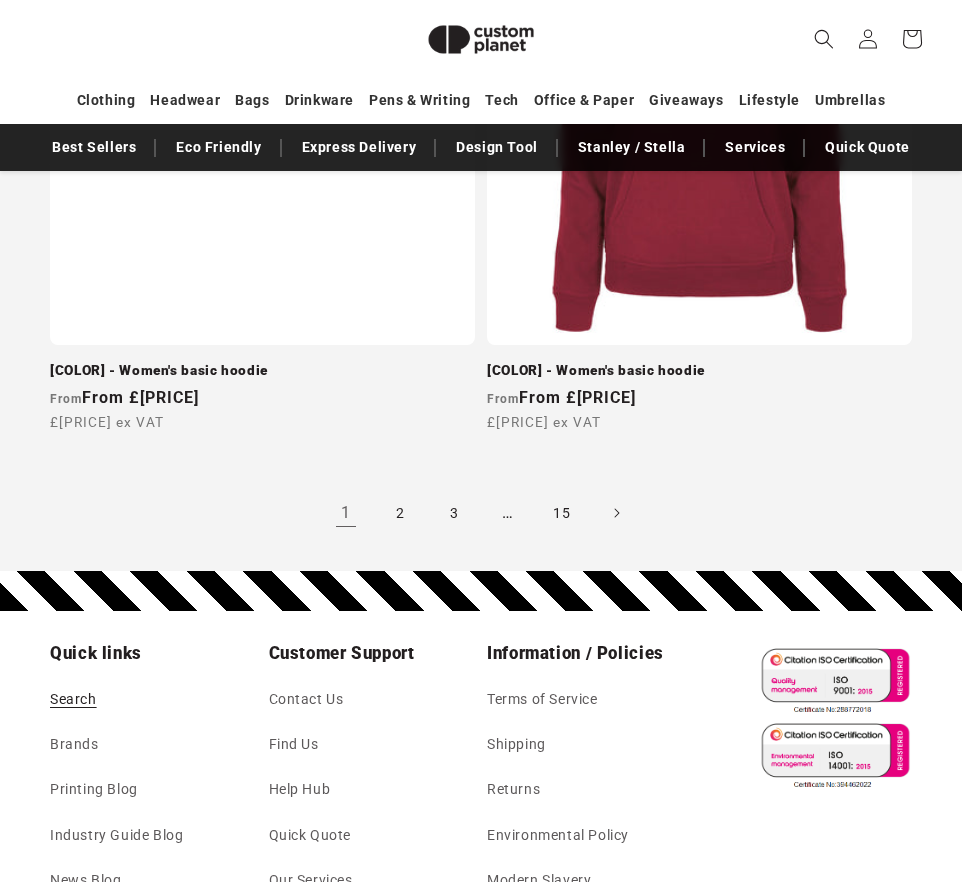 scroll, scrollTop: 7041, scrollLeft: 0, axis: vertical 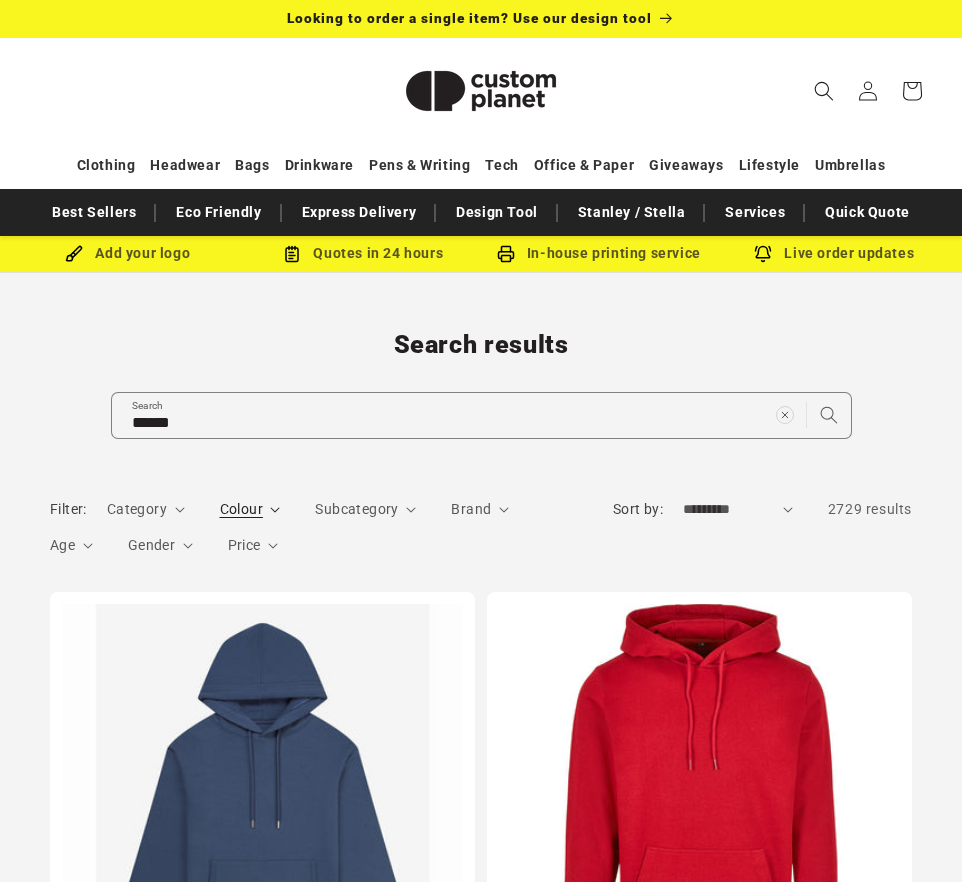 click on "Colour" at bounding box center [241, 509] 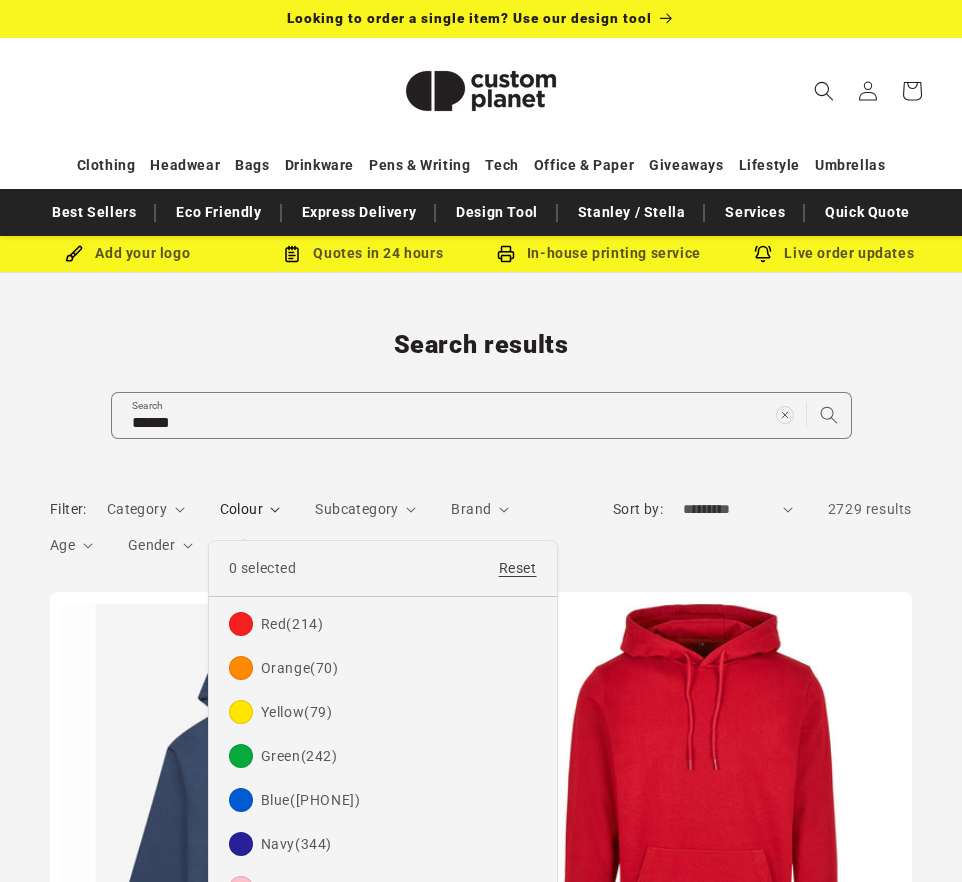 scroll, scrollTop: 134, scrollLeft: 0, axis: vertical 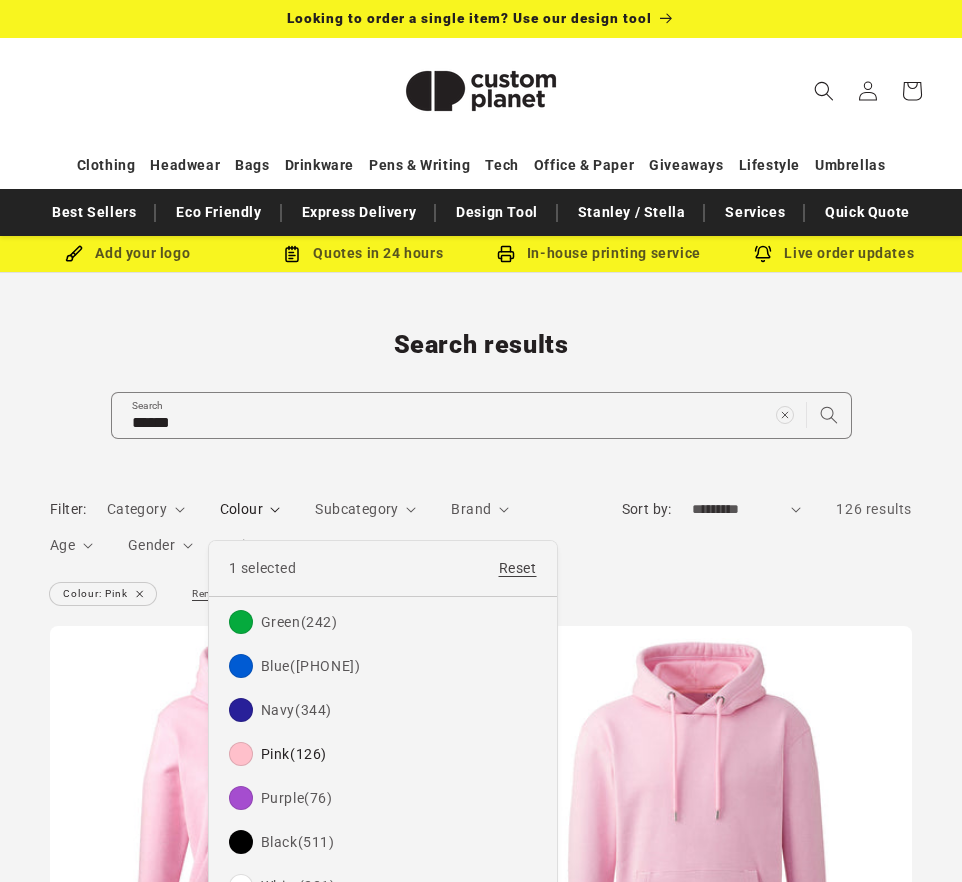 click on "Colour" at bounding box center (250, 509) 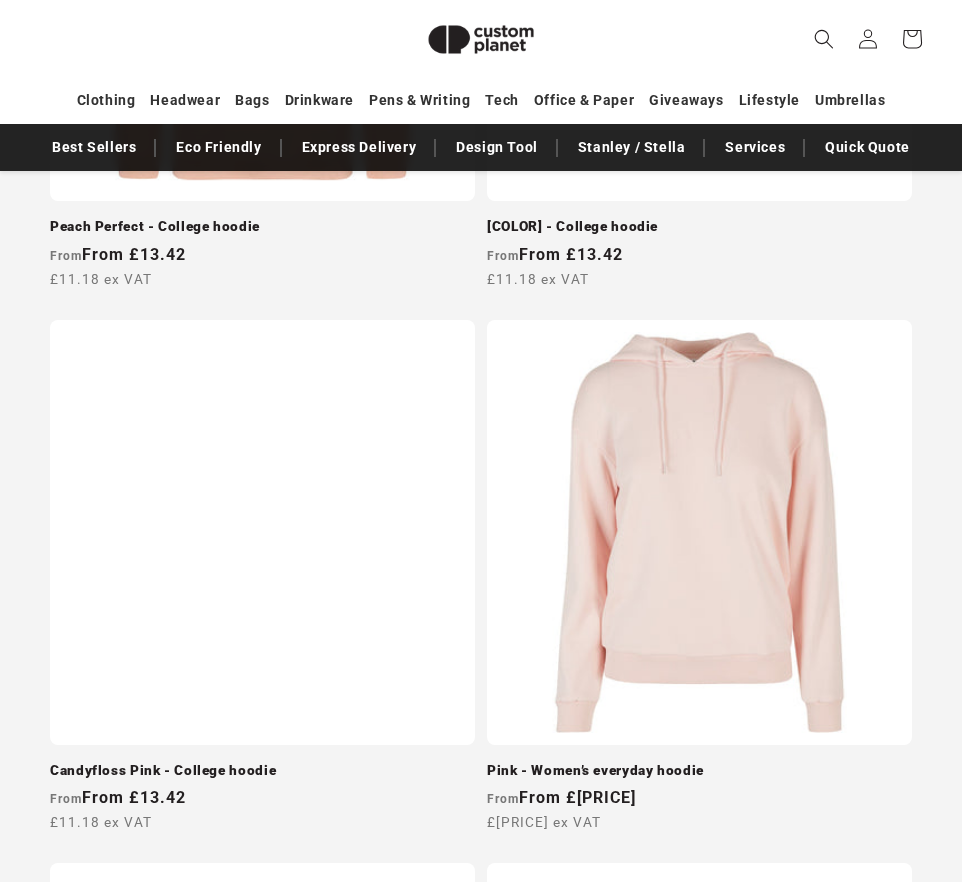 scroll, scrollTop: 1902, scrollLeft: 0, axis: vertical 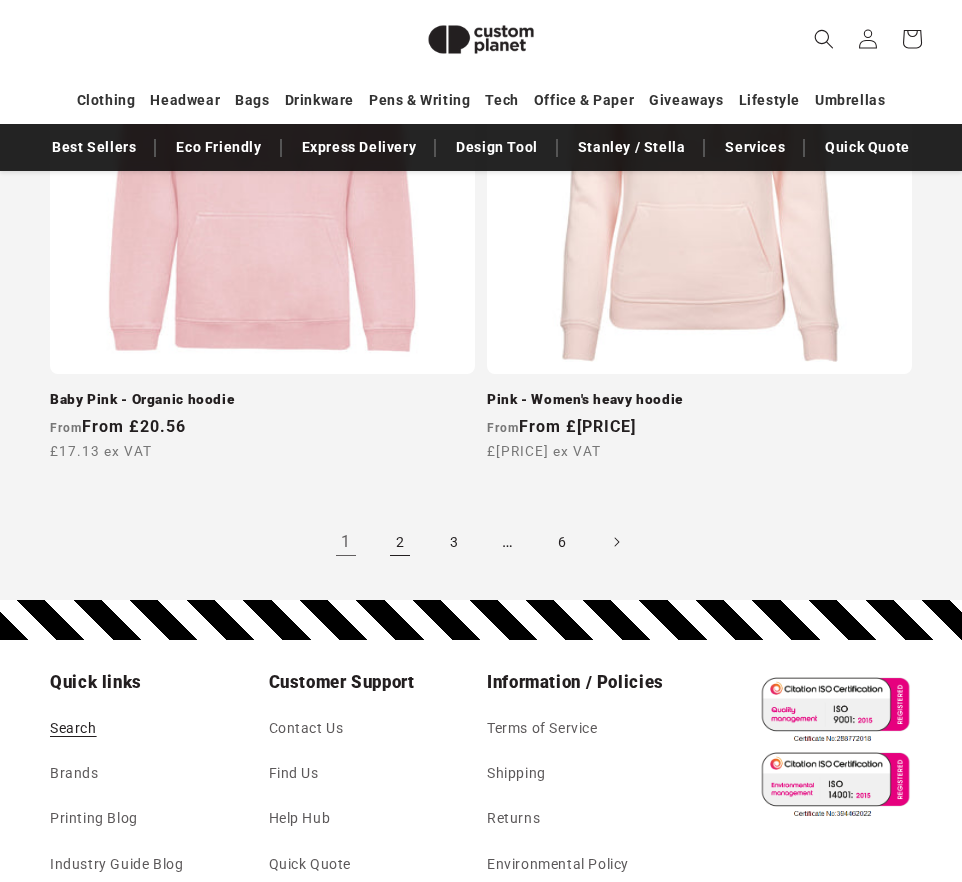 click on "2" at bounding box center (400, 542) 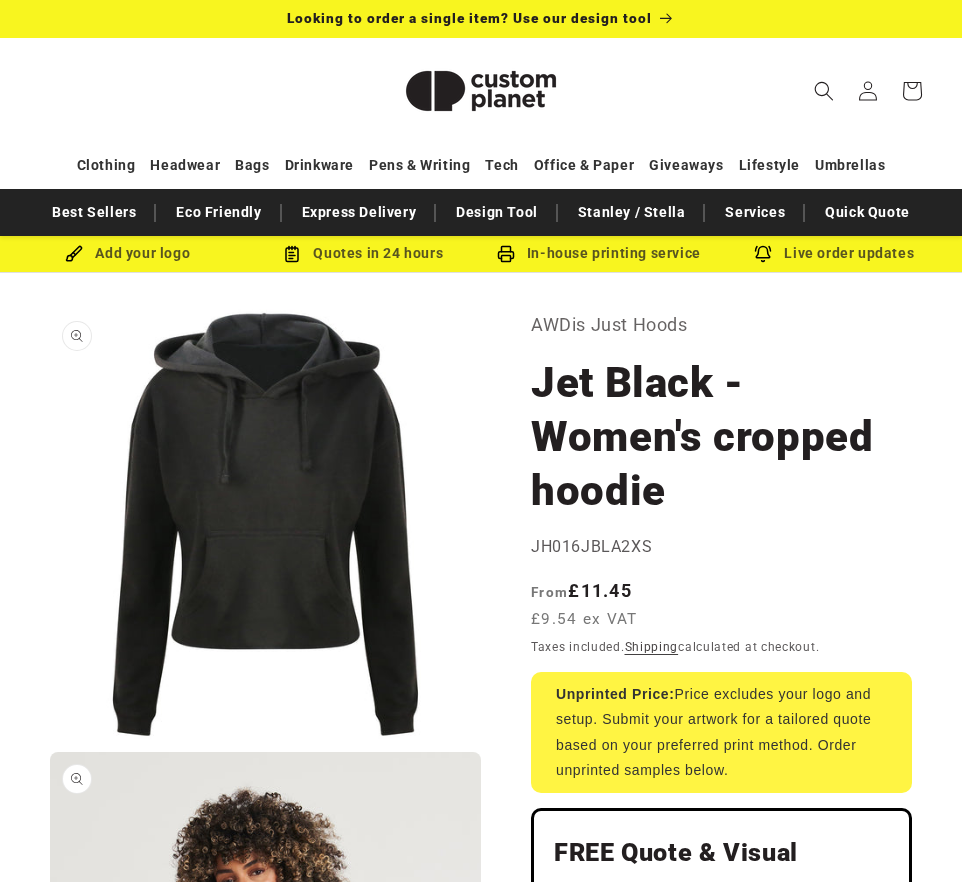 scroll, scrollTop: 0, scrollLeft: 0, axis: both 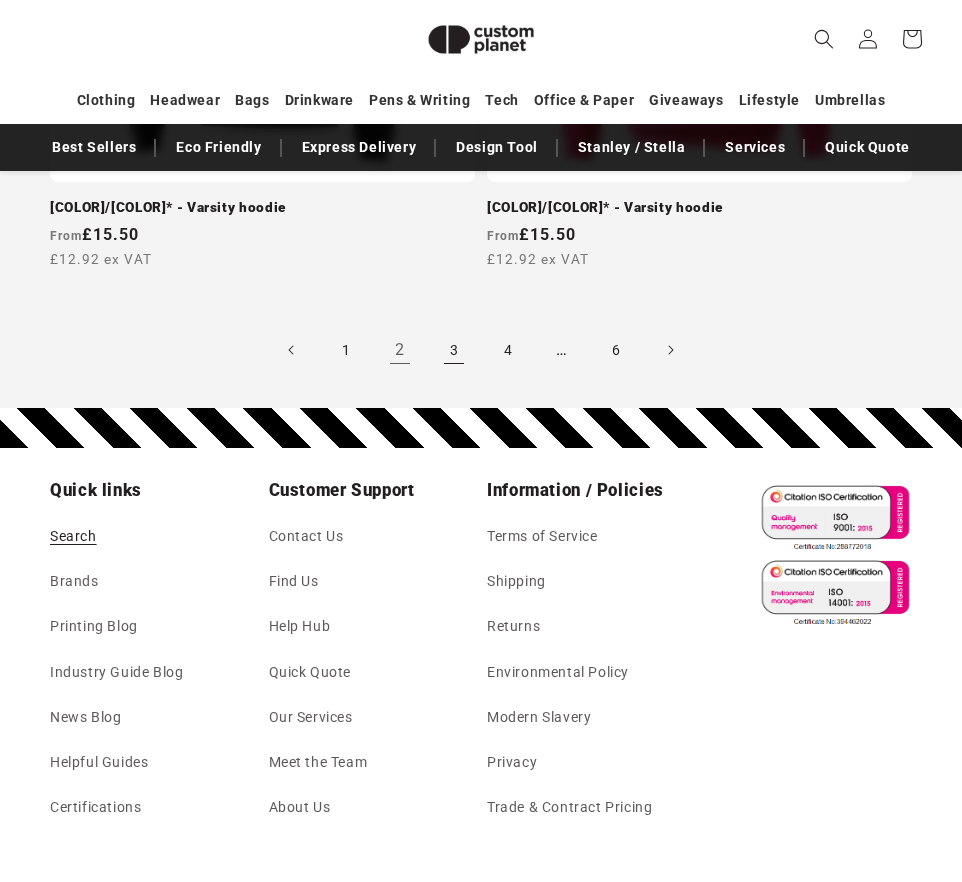 click on "3" at bounding box center (454, 350) 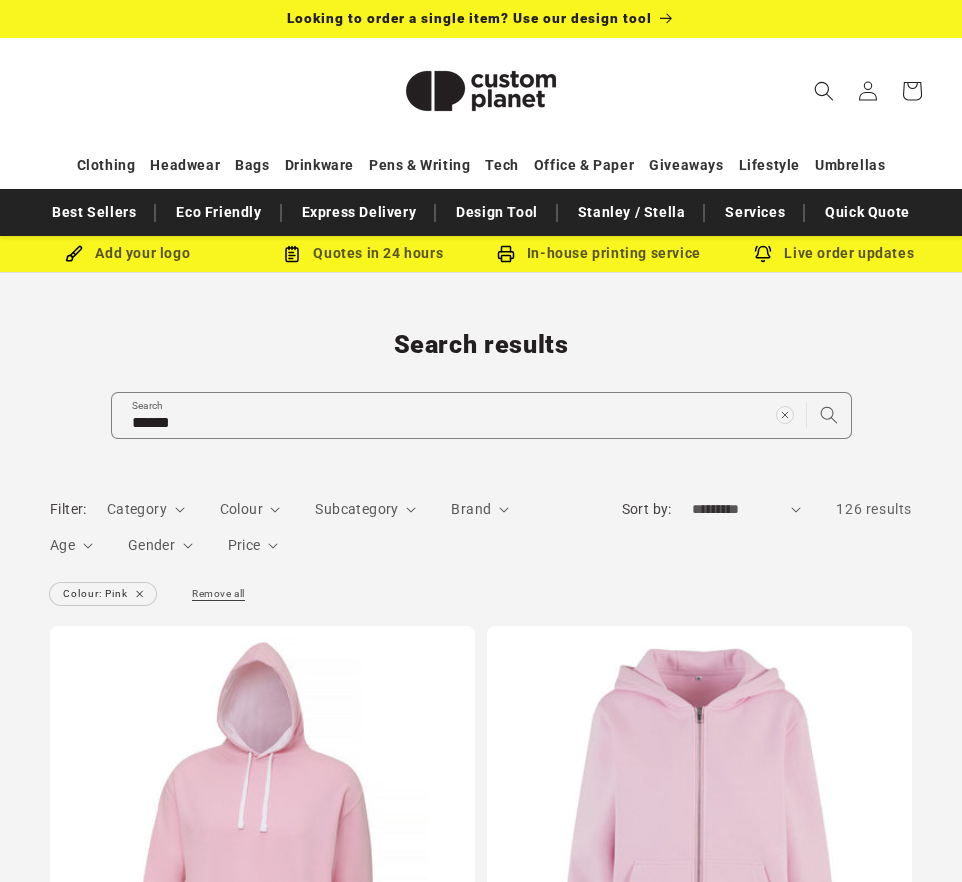 scroll, scrollTop: 0, scrollLeft: 0, axis: both 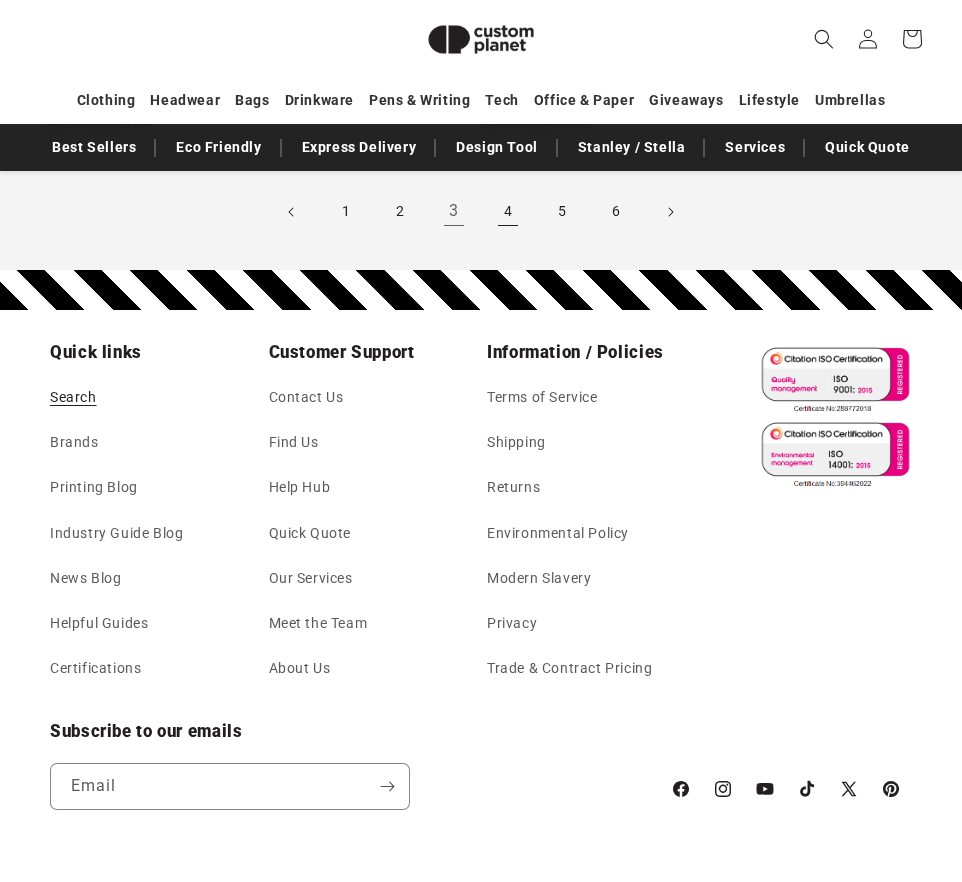 click on "4" at bounding box center [508, 212] 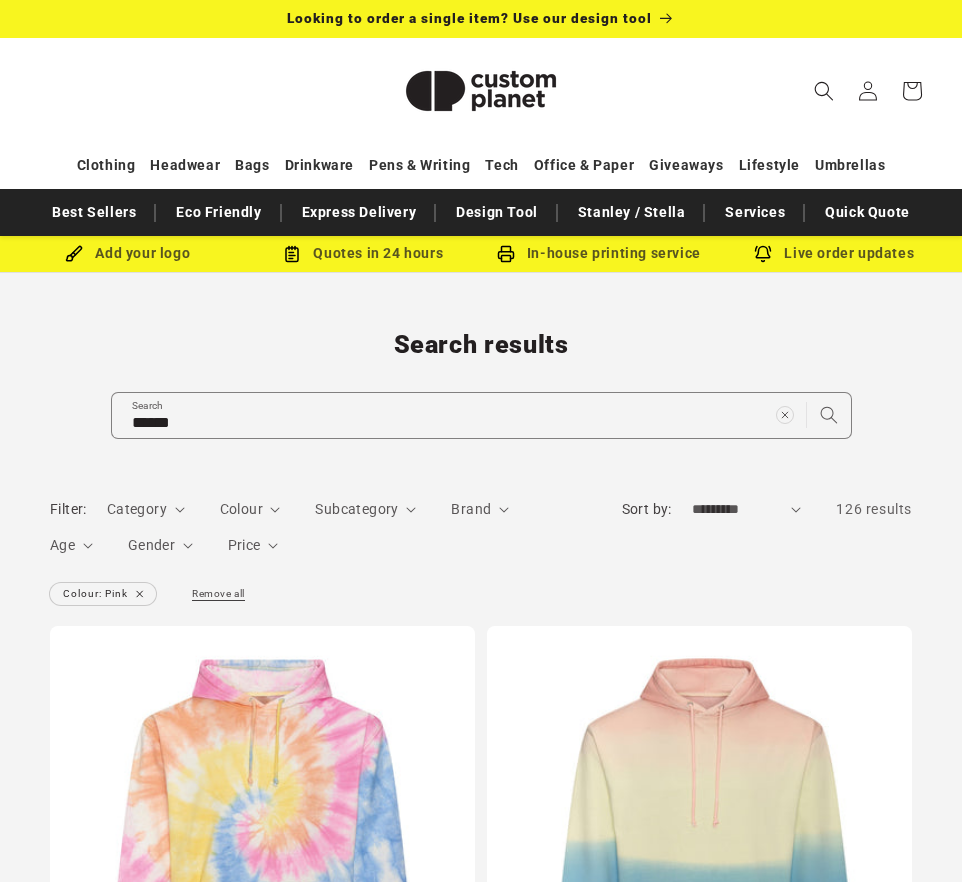 scroll, scrollTop: 0, scrollLeft: 0, axis: both 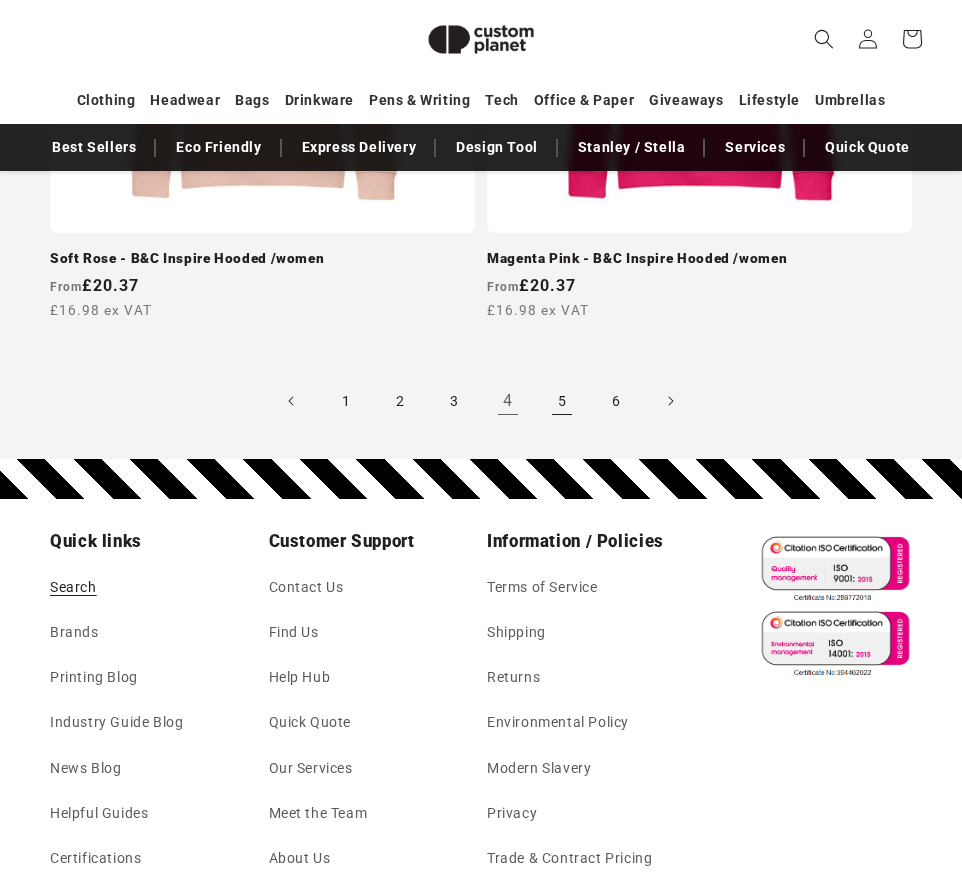 click on "5" at bounding box center [562, 401] 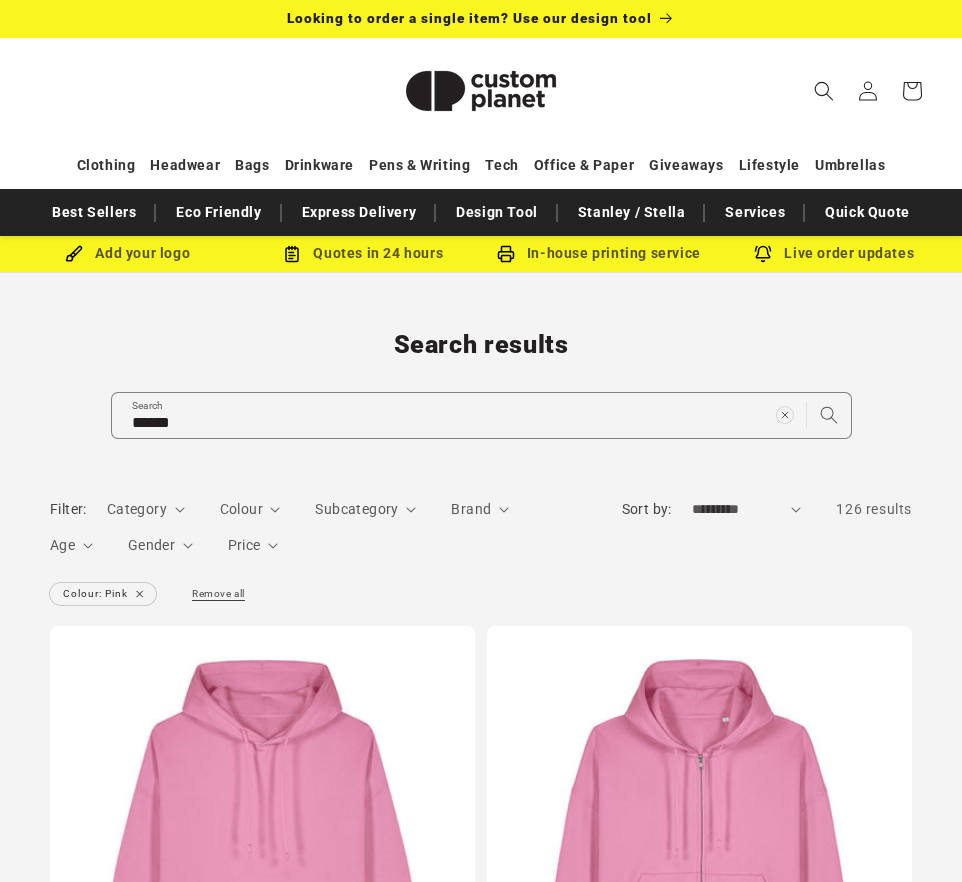 scroll, scrollTop: 0, scrollLeft: 0, axis: both 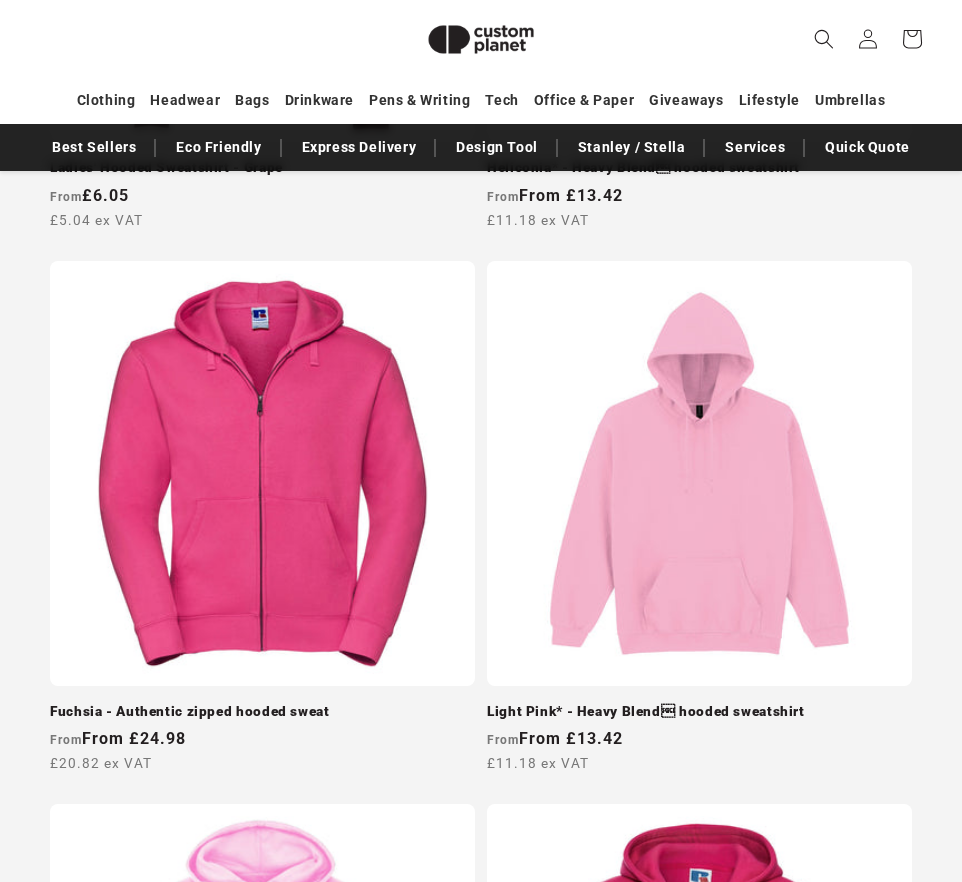 click on "Fuchsia - Authentic zipped hooded sweat" at bounding box center (262, 712) 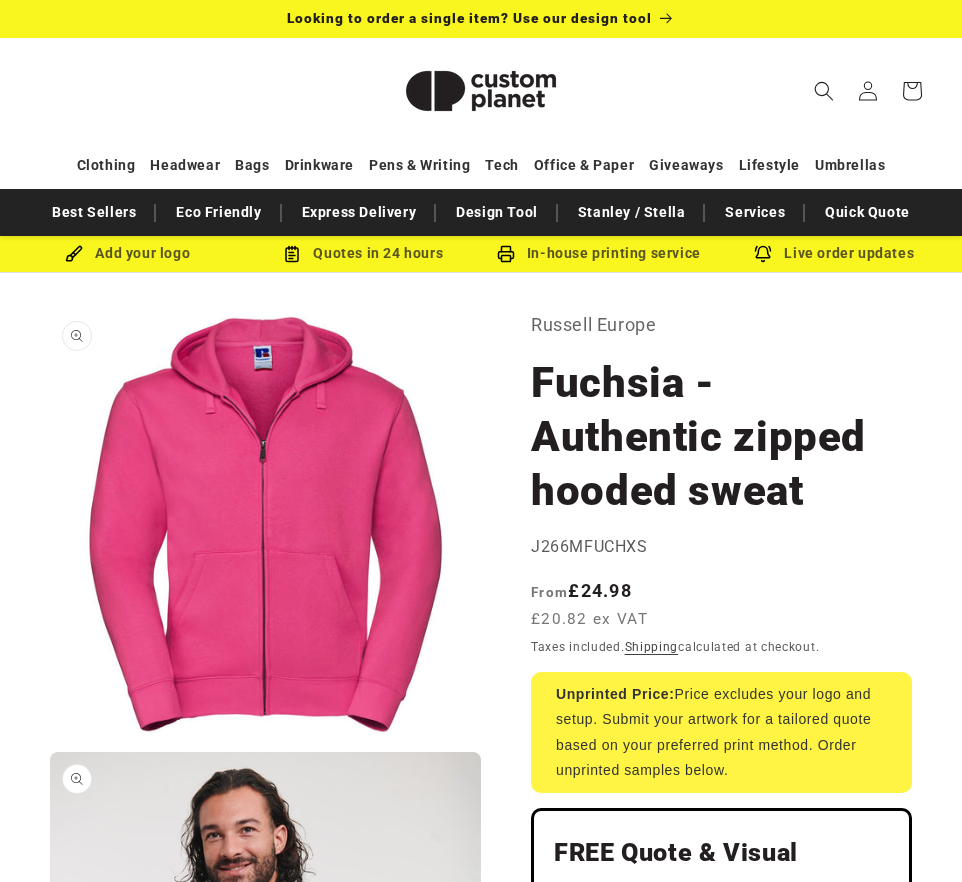 scroll, scrollTop: 0, scrollLeft: 0, axis: both 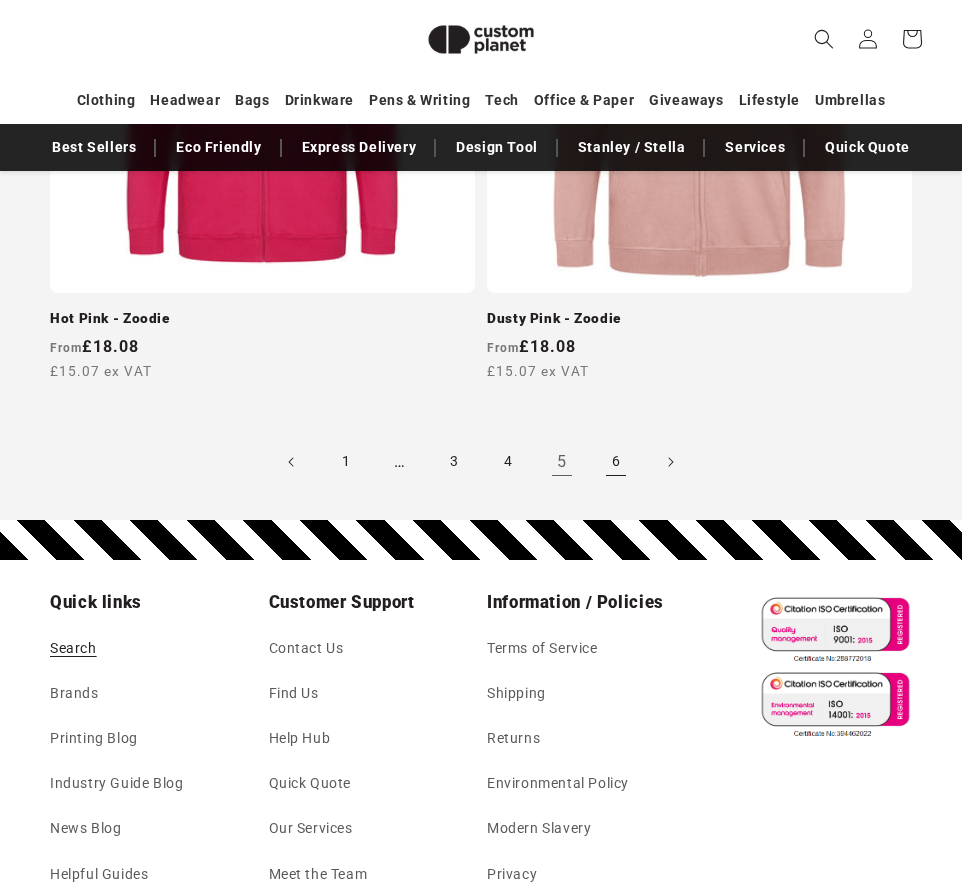 click on "6" at bounding box center [616, 462] 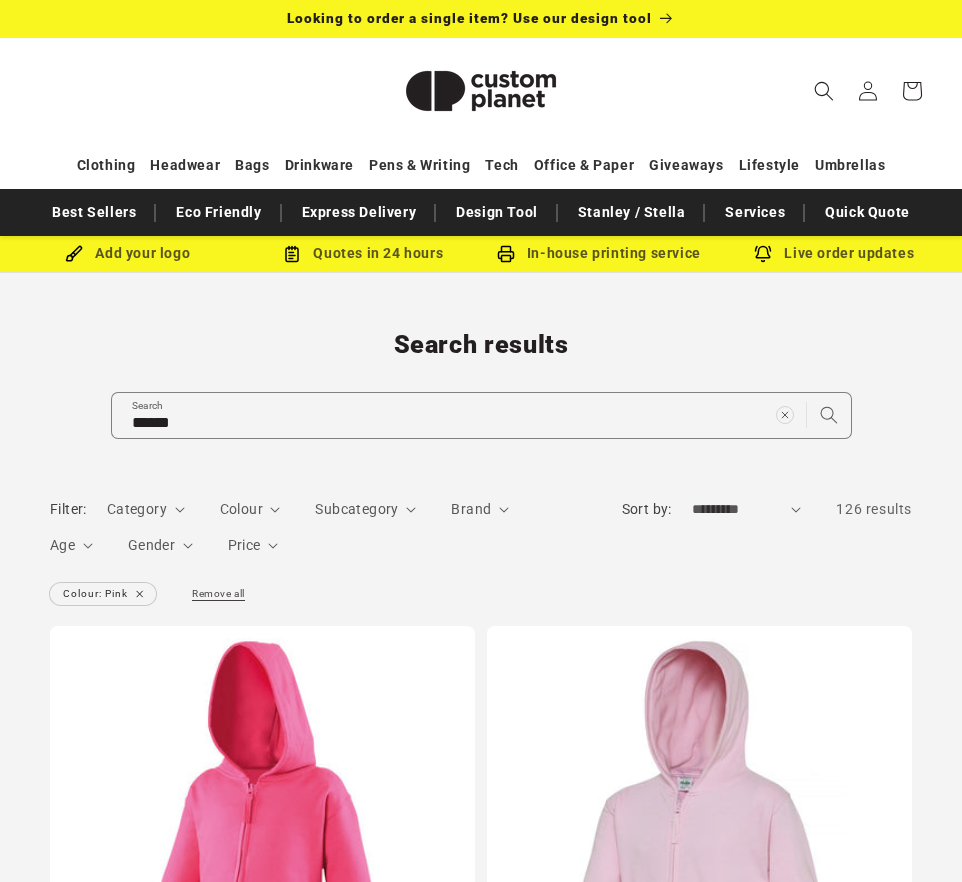 scroll, scrollTop: 0, scrollLeft: 0, axis: both 